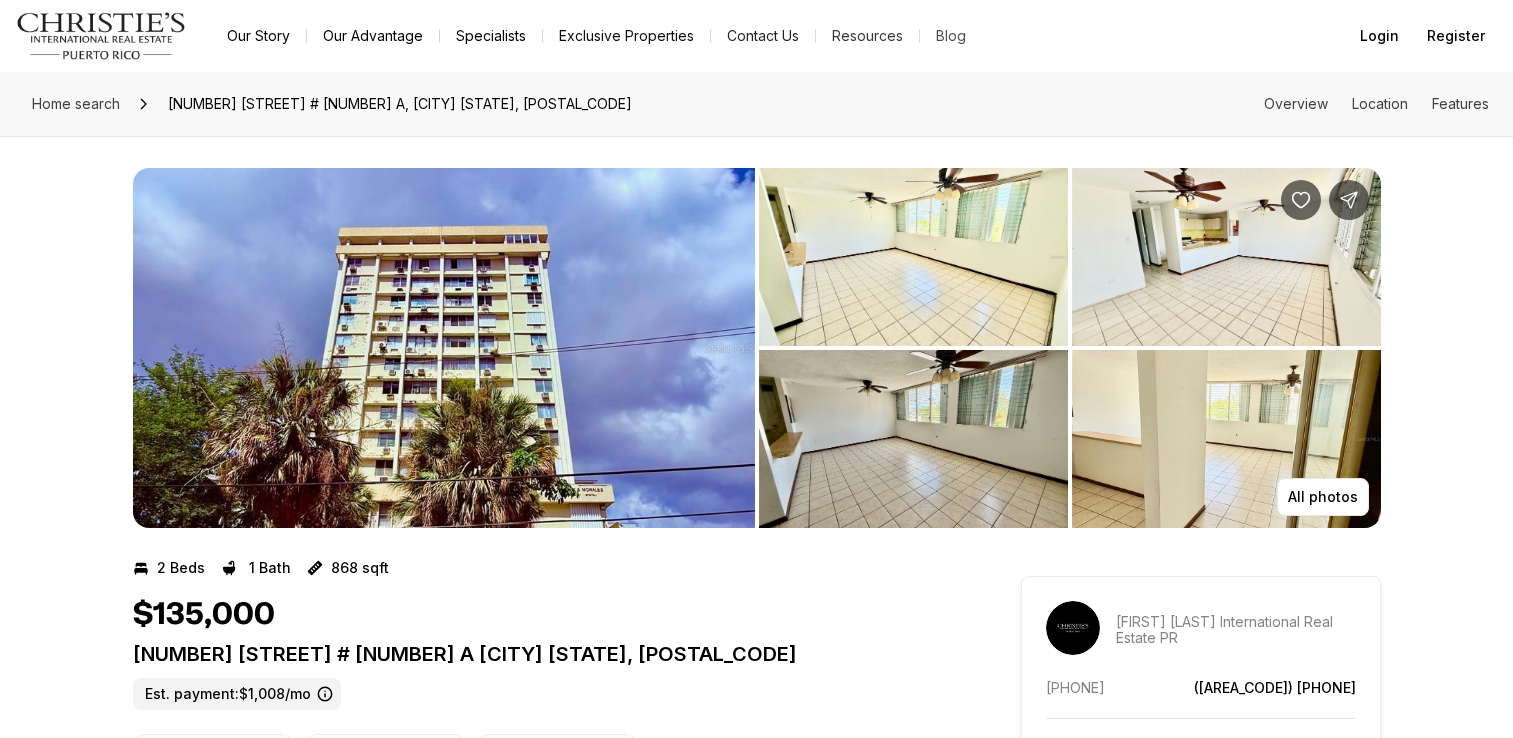 scroll, scrollTop: 0, scrollLeft: 0, axis: both 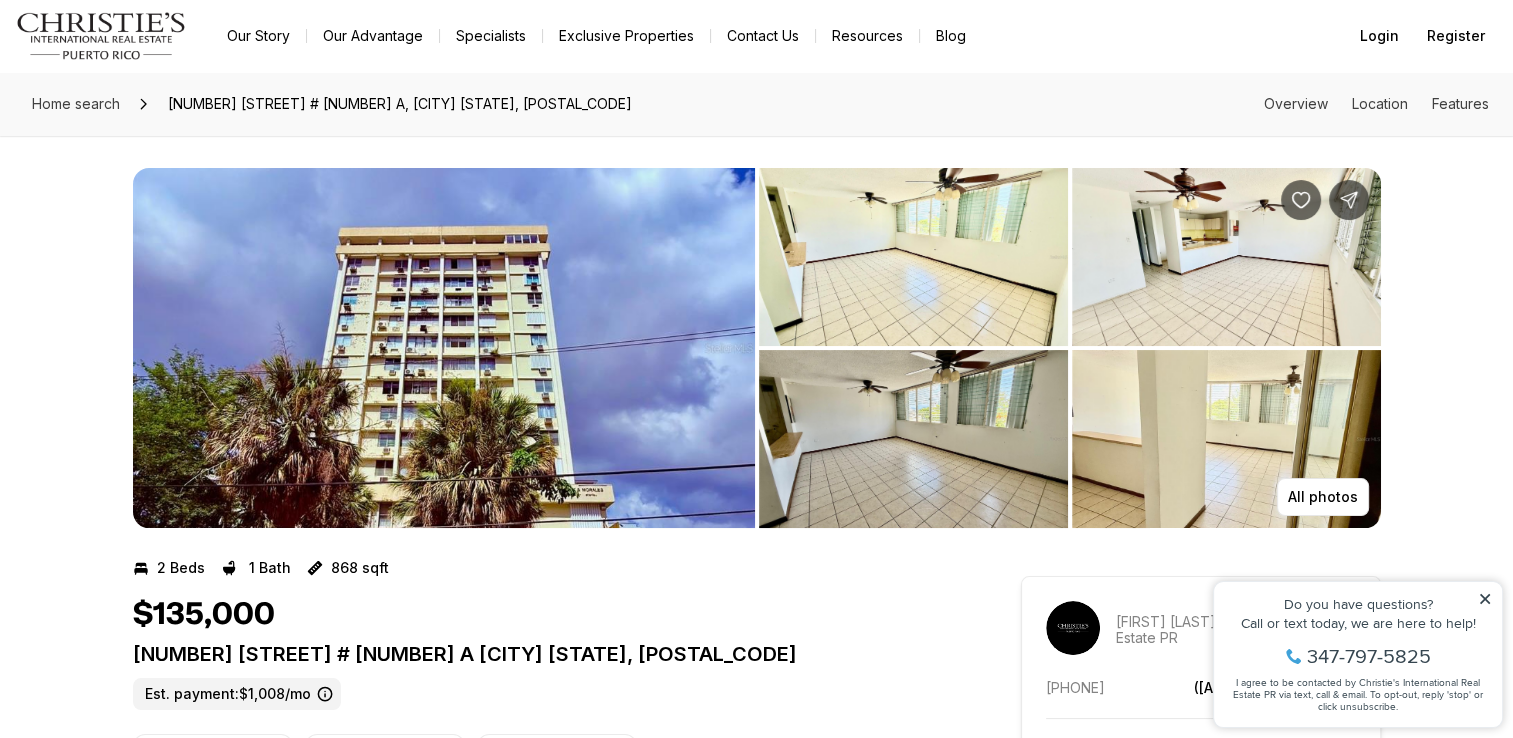 click at bounding box center (913, 257) 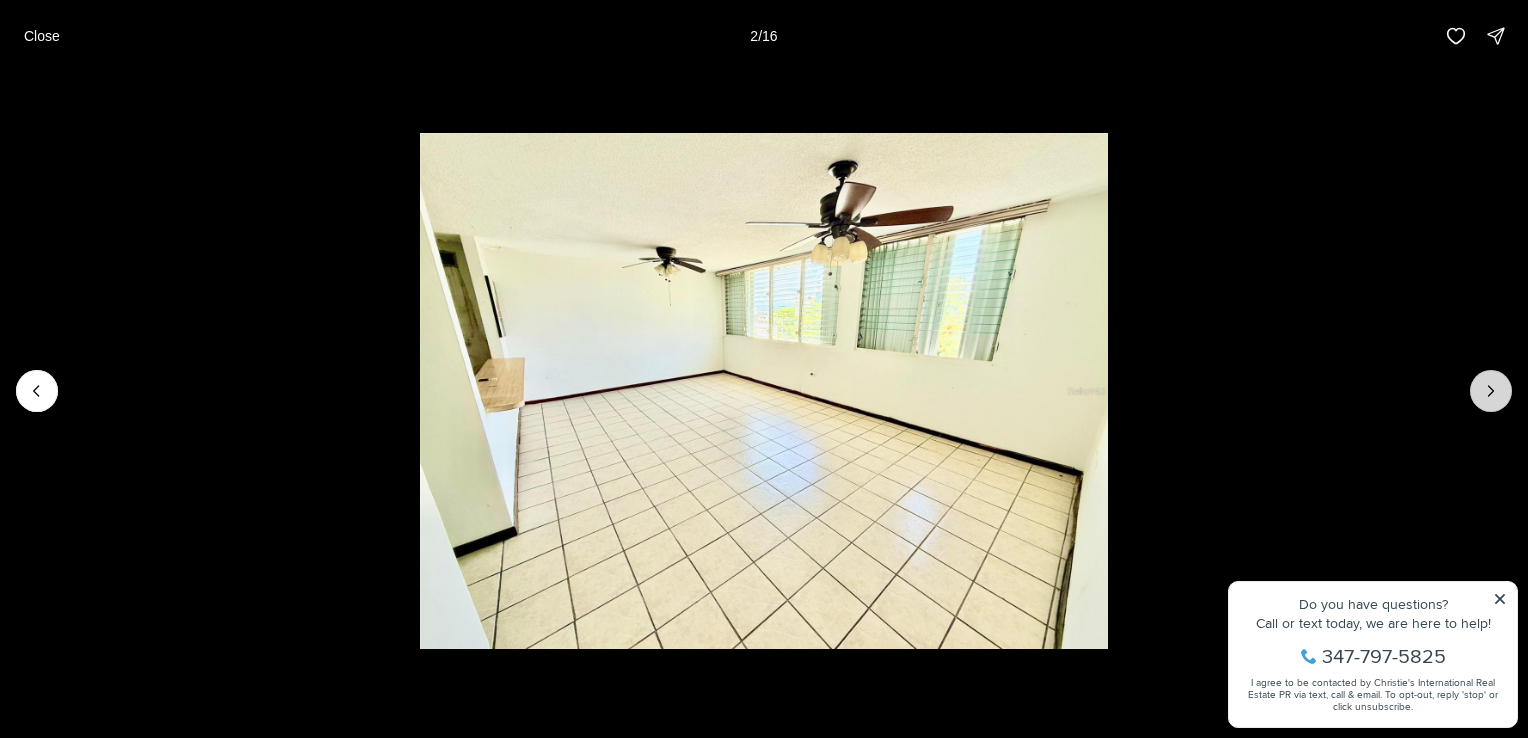 click 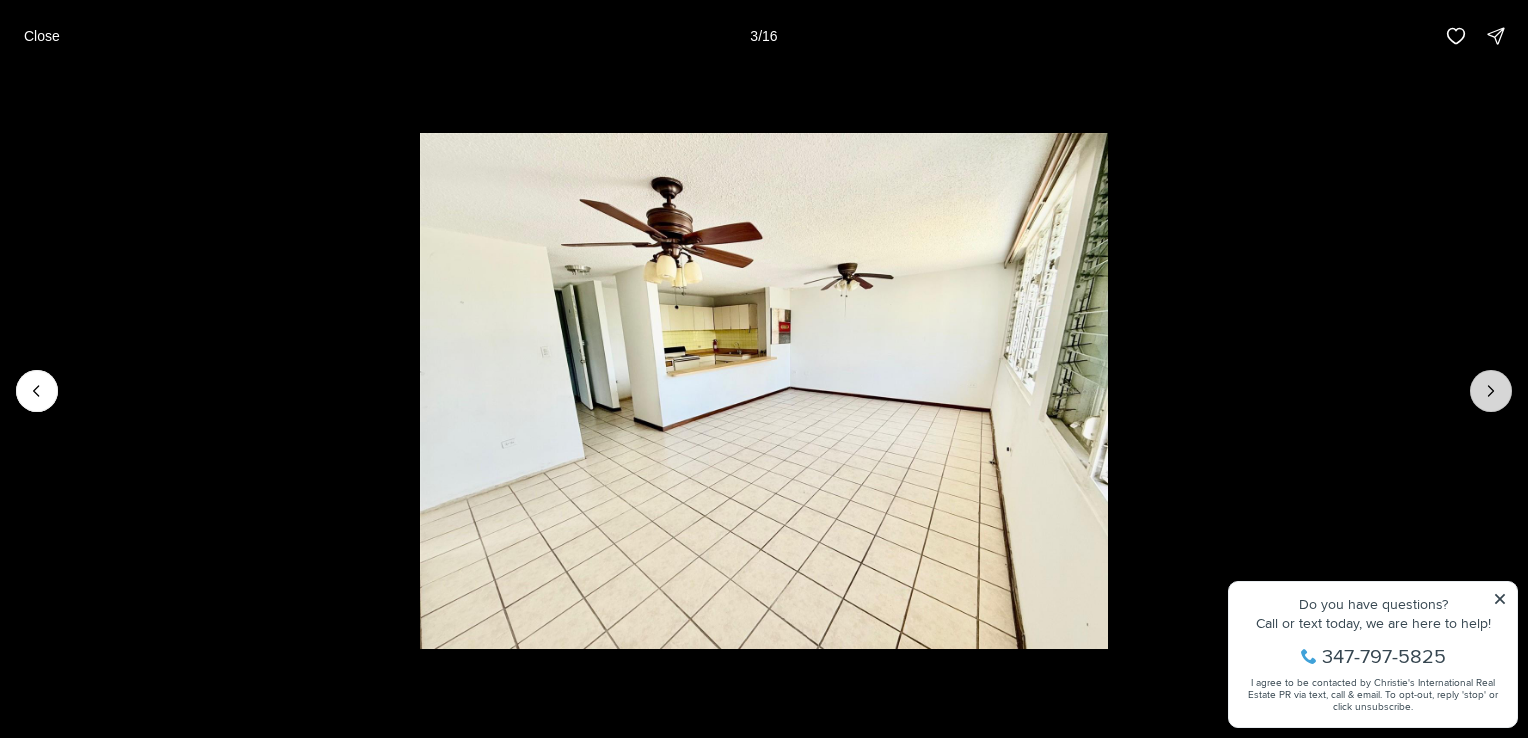 click 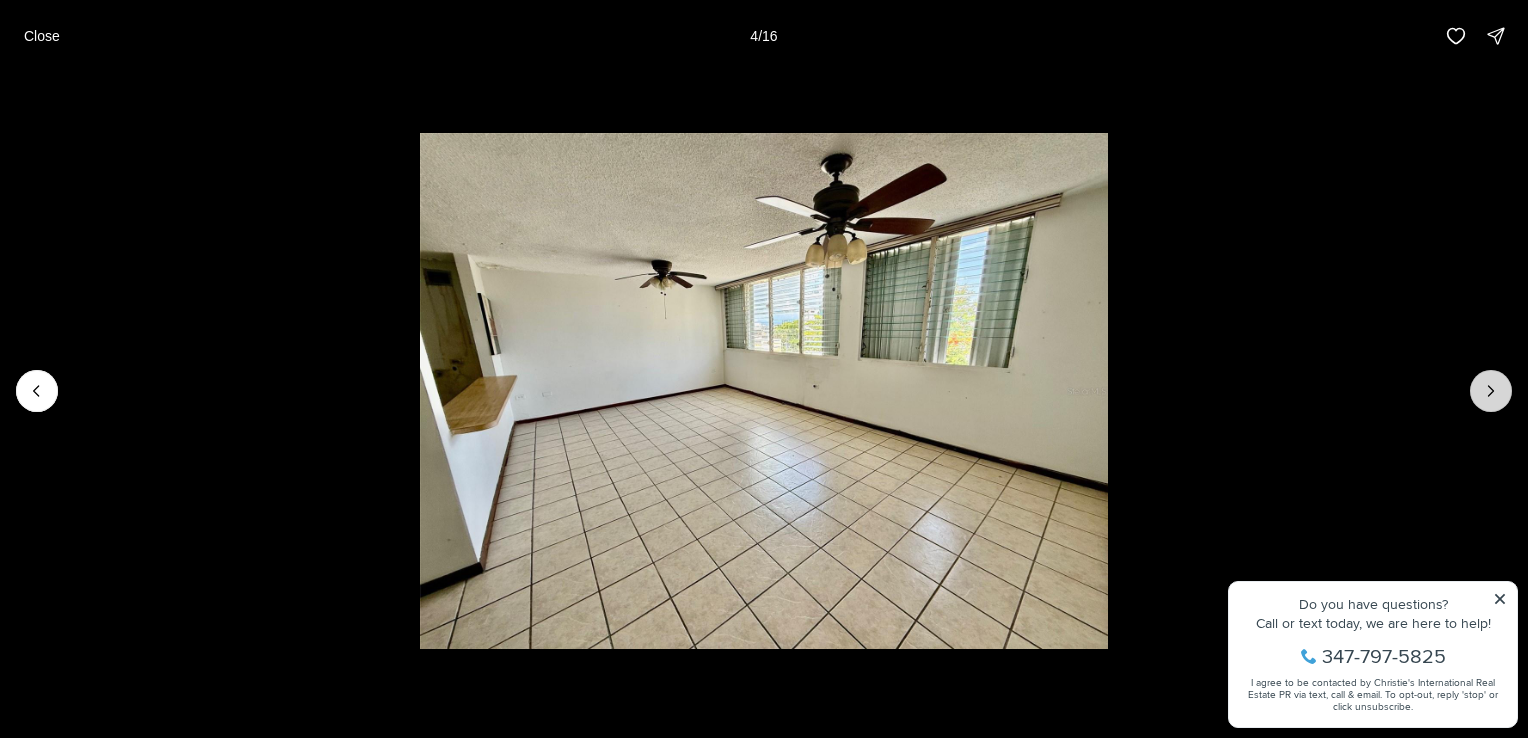 click 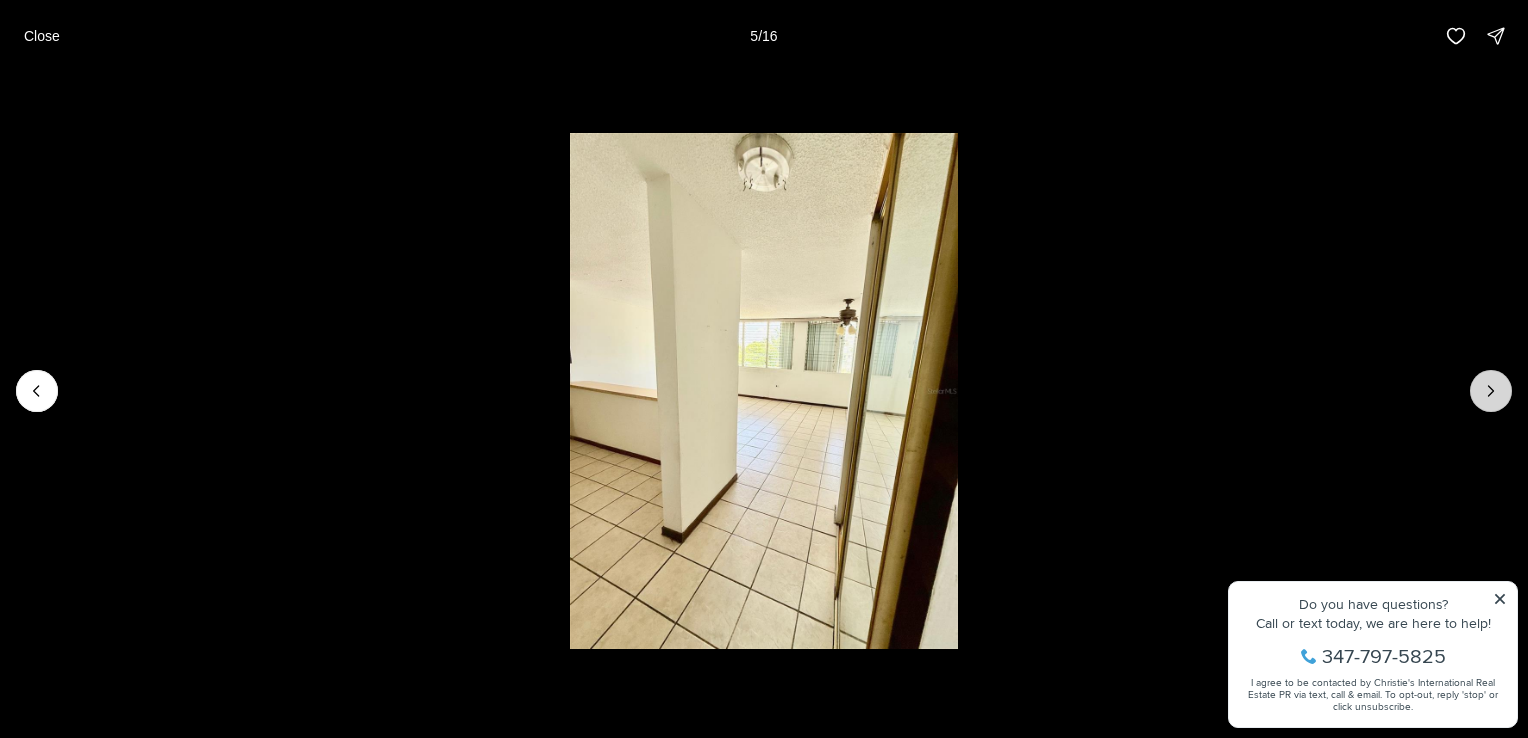 click 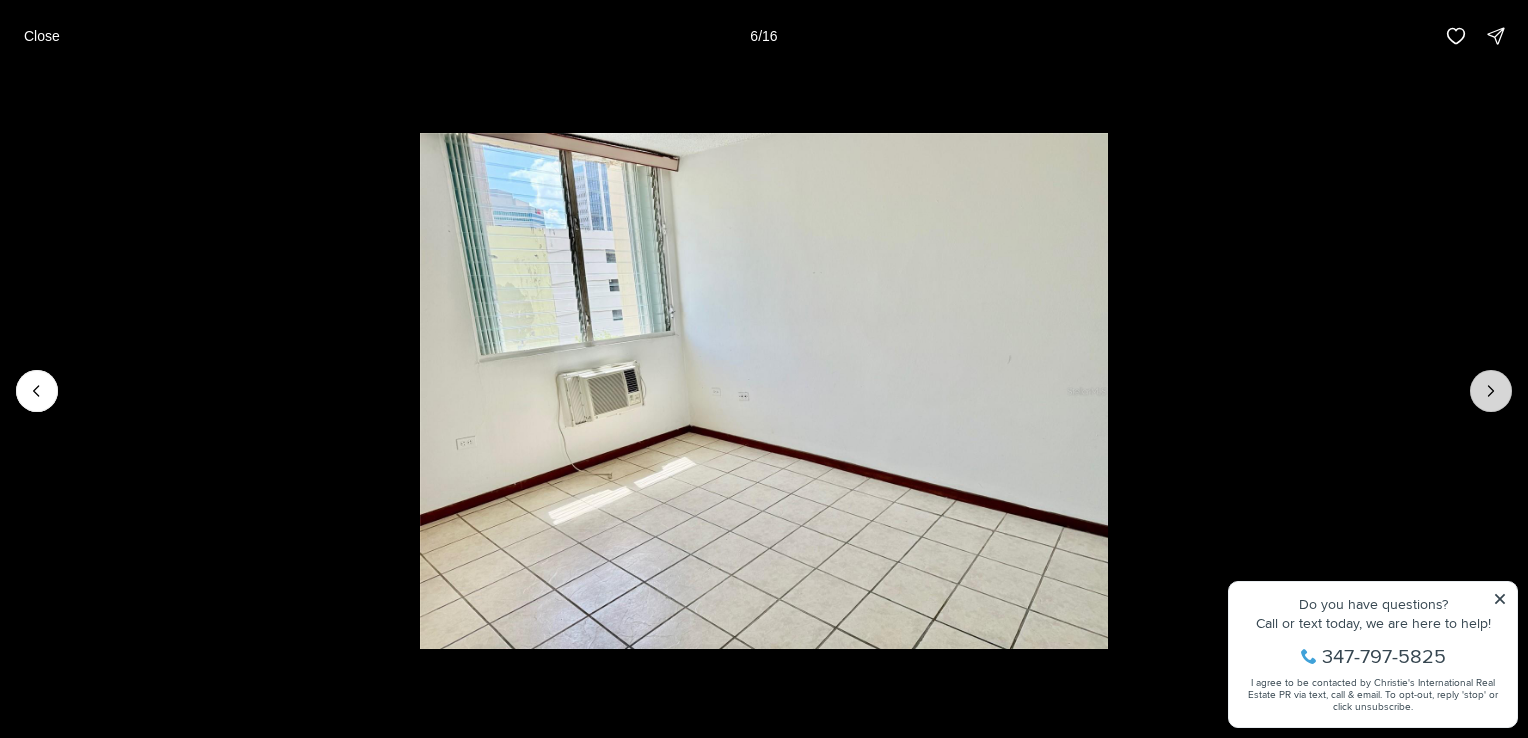 click 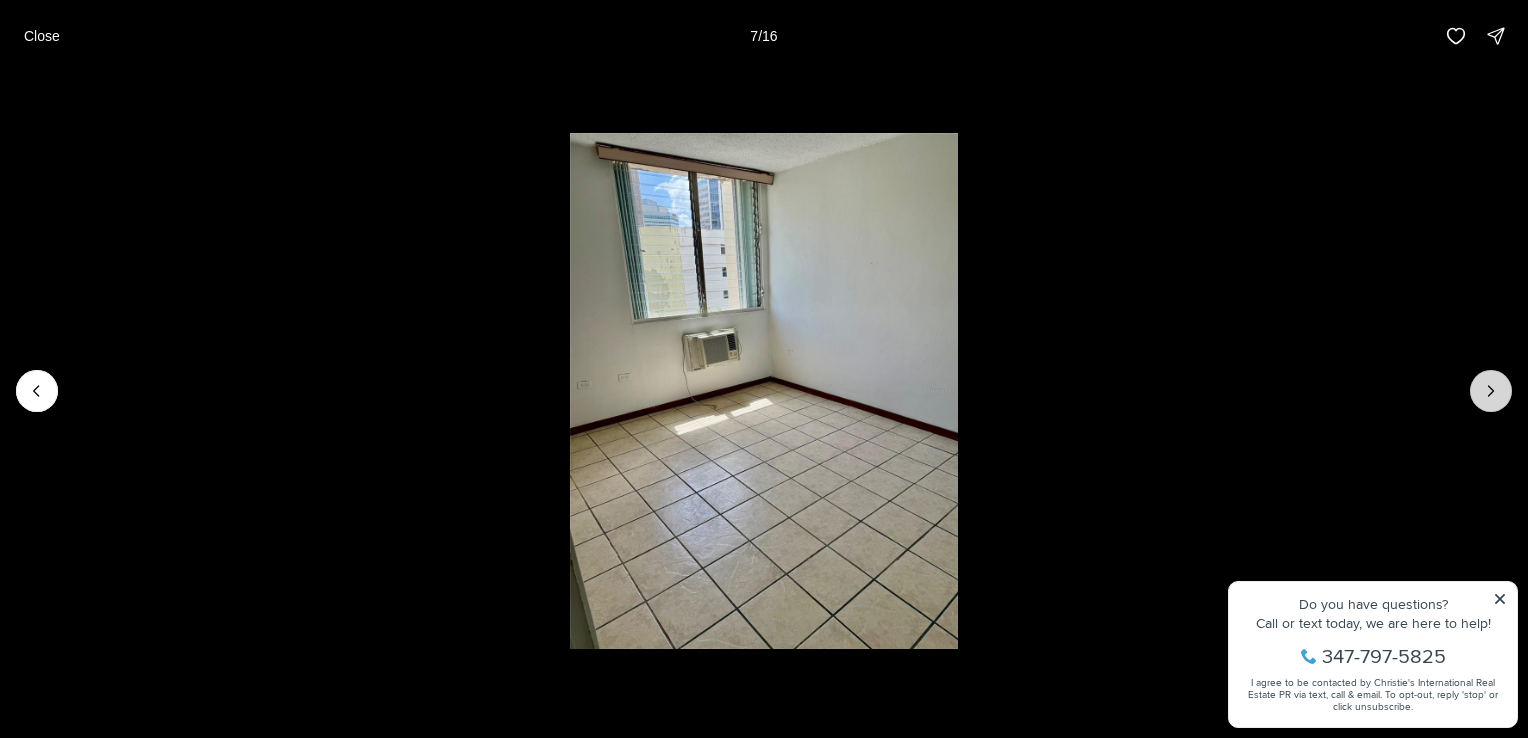 click 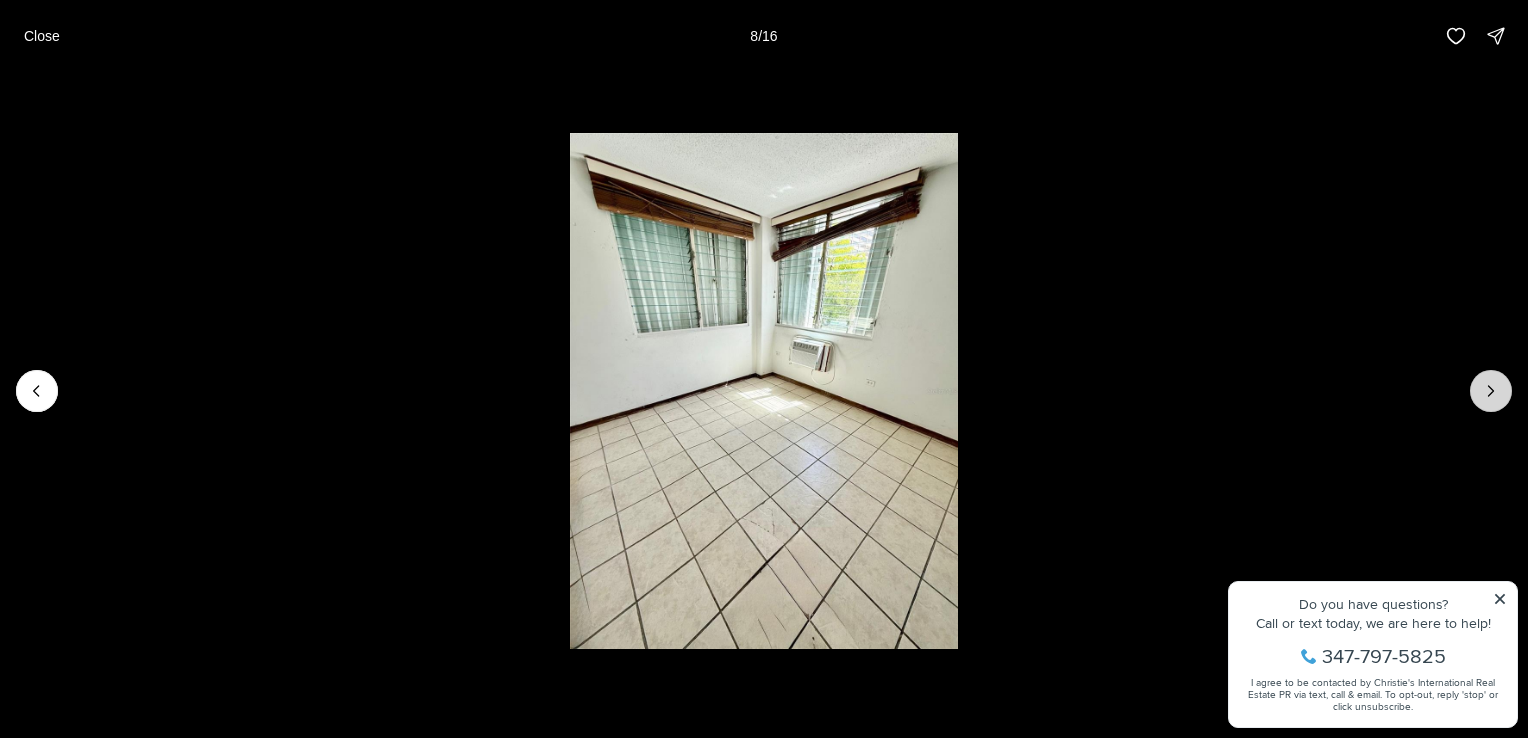 click 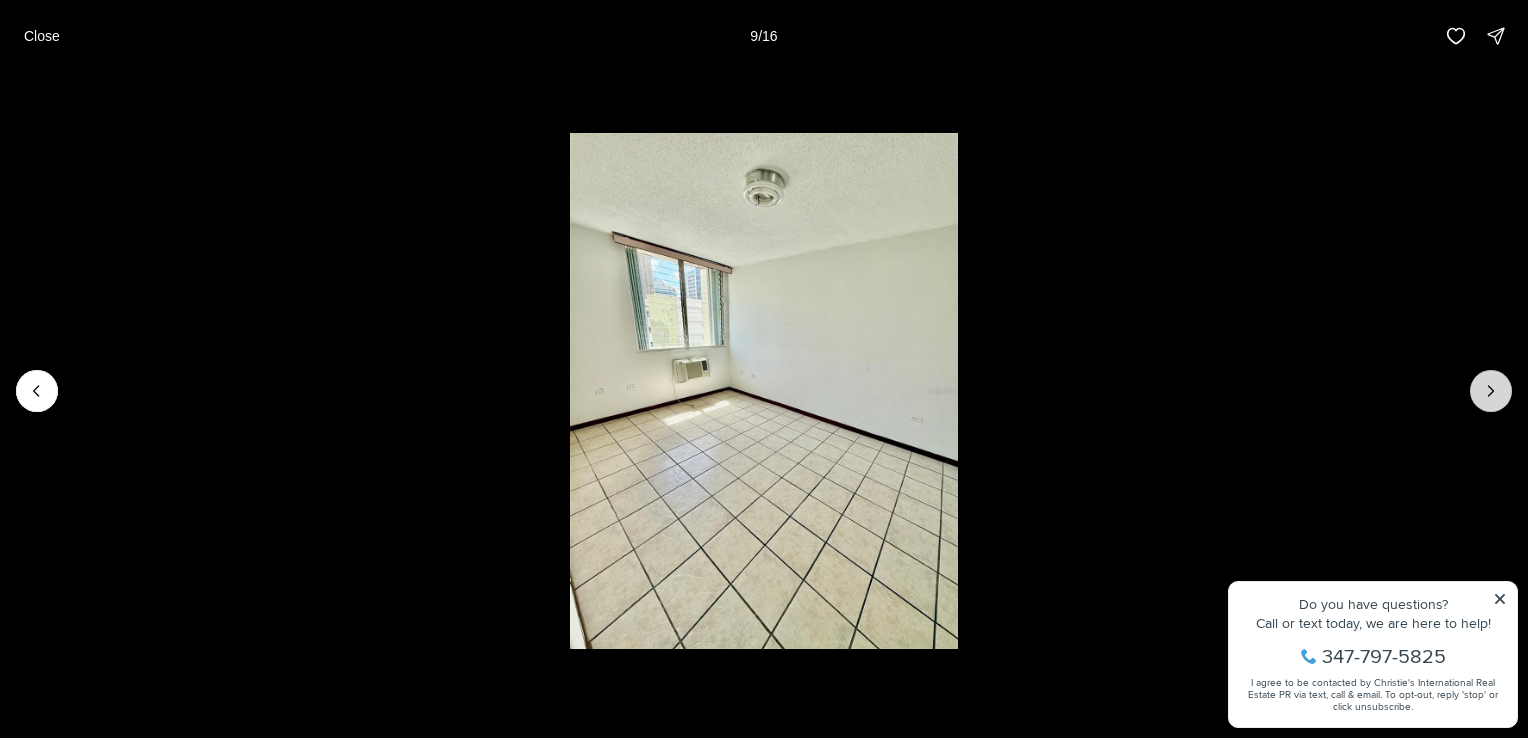 click 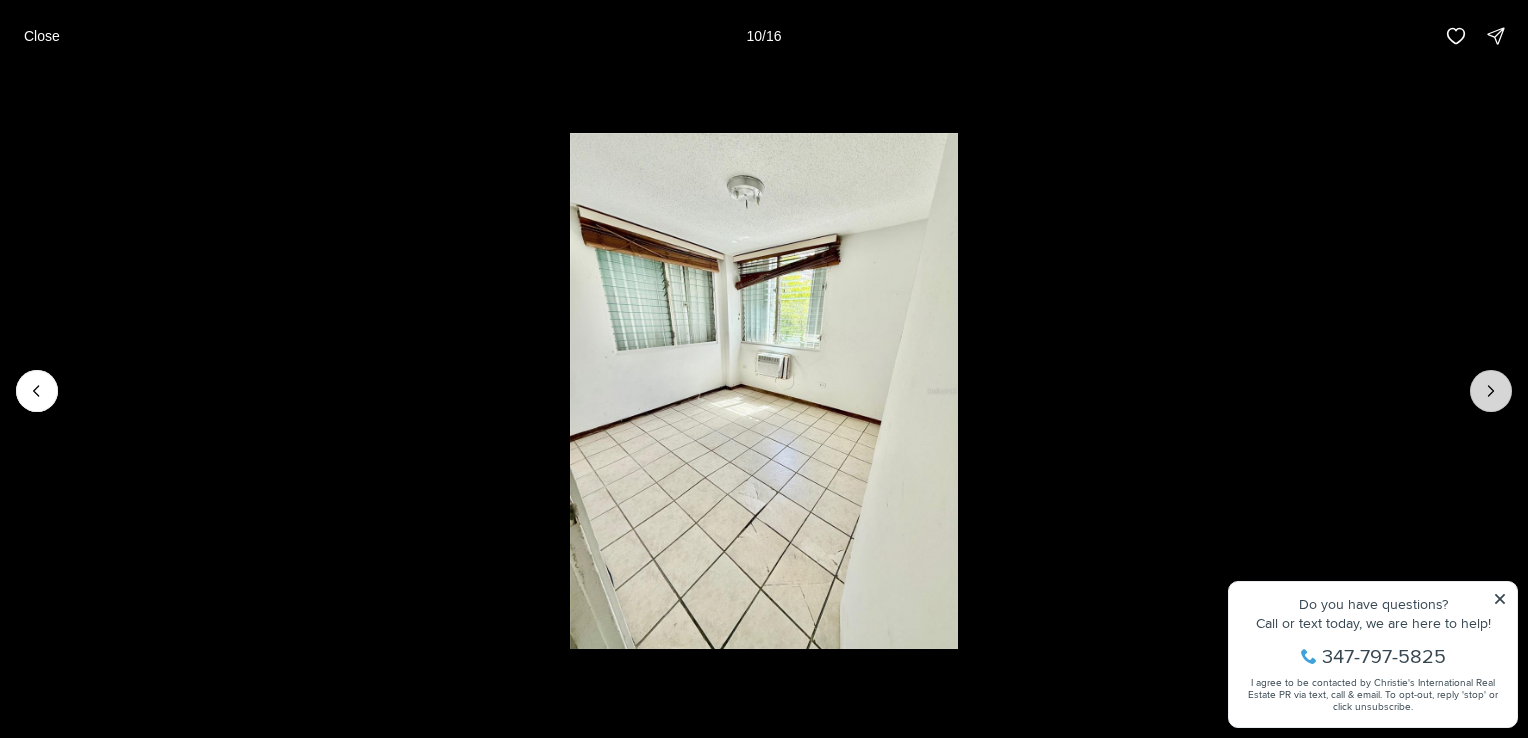 click 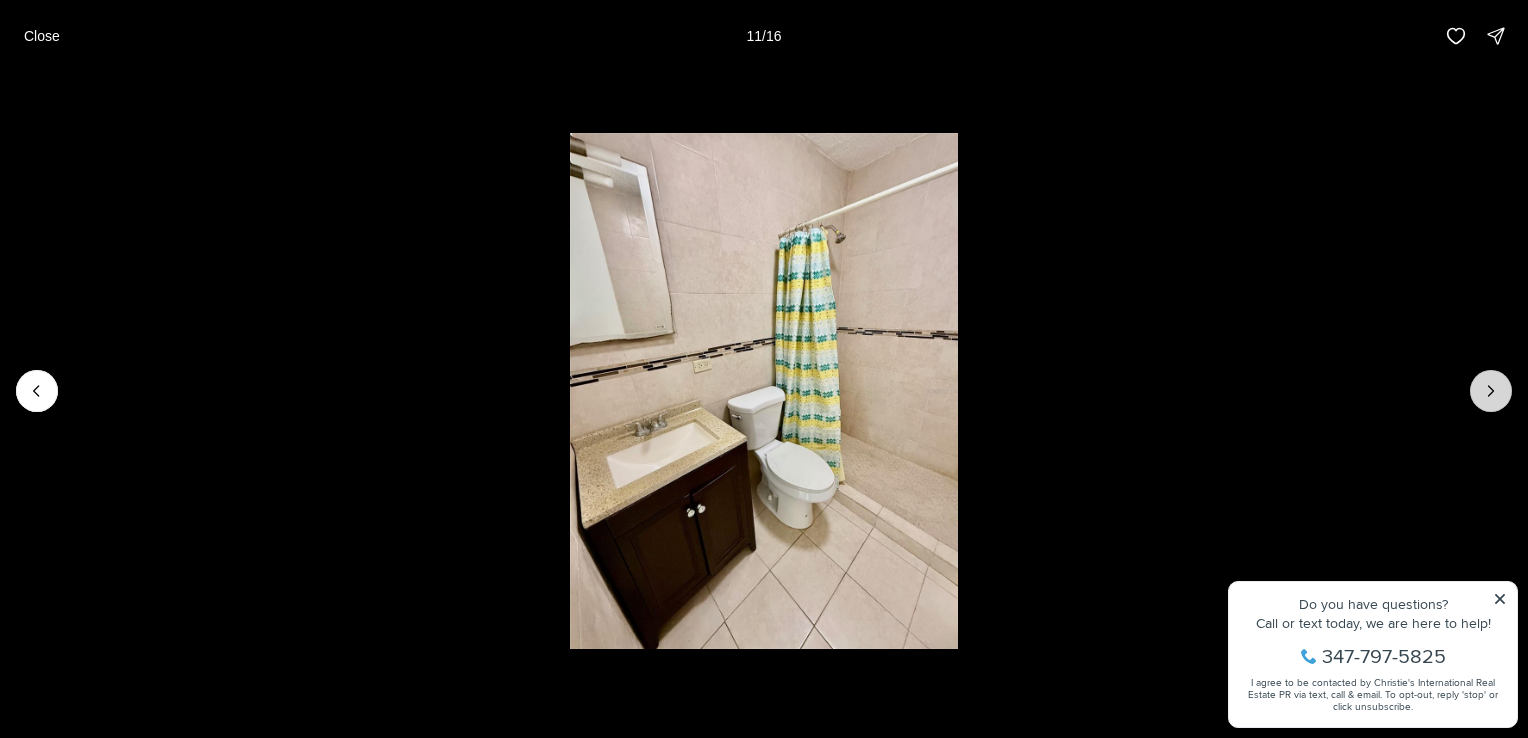 click 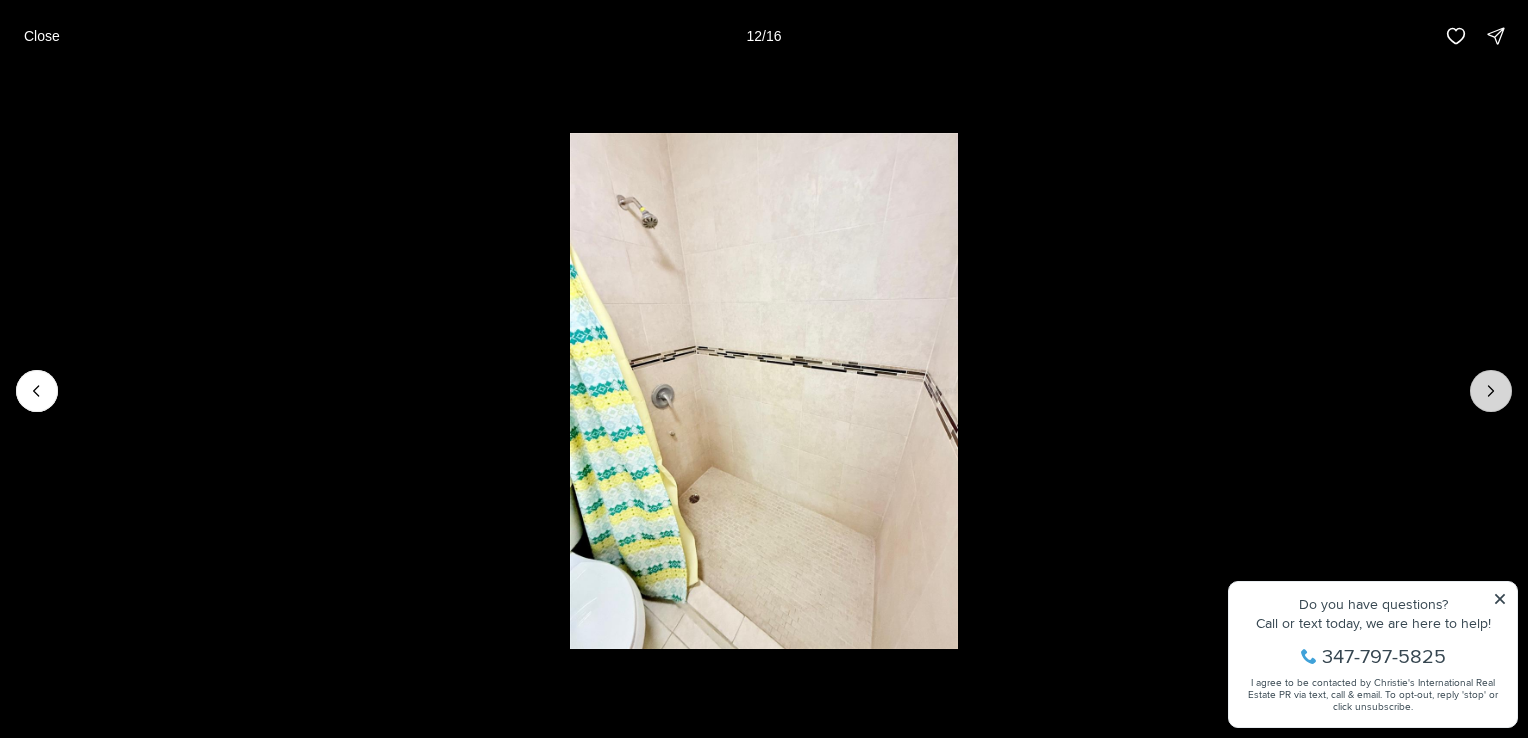 click 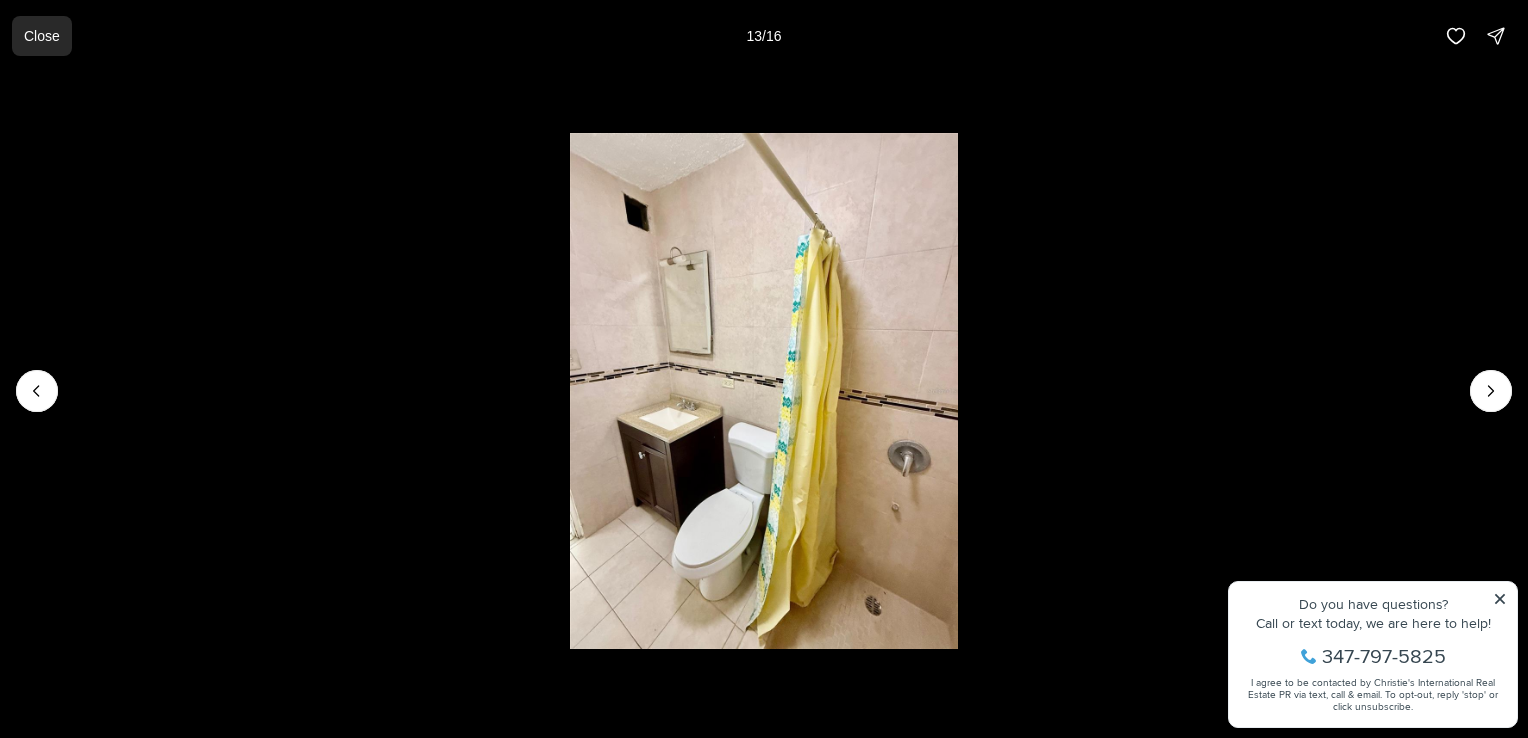 click on "Close" at bounding box center (42, 36) 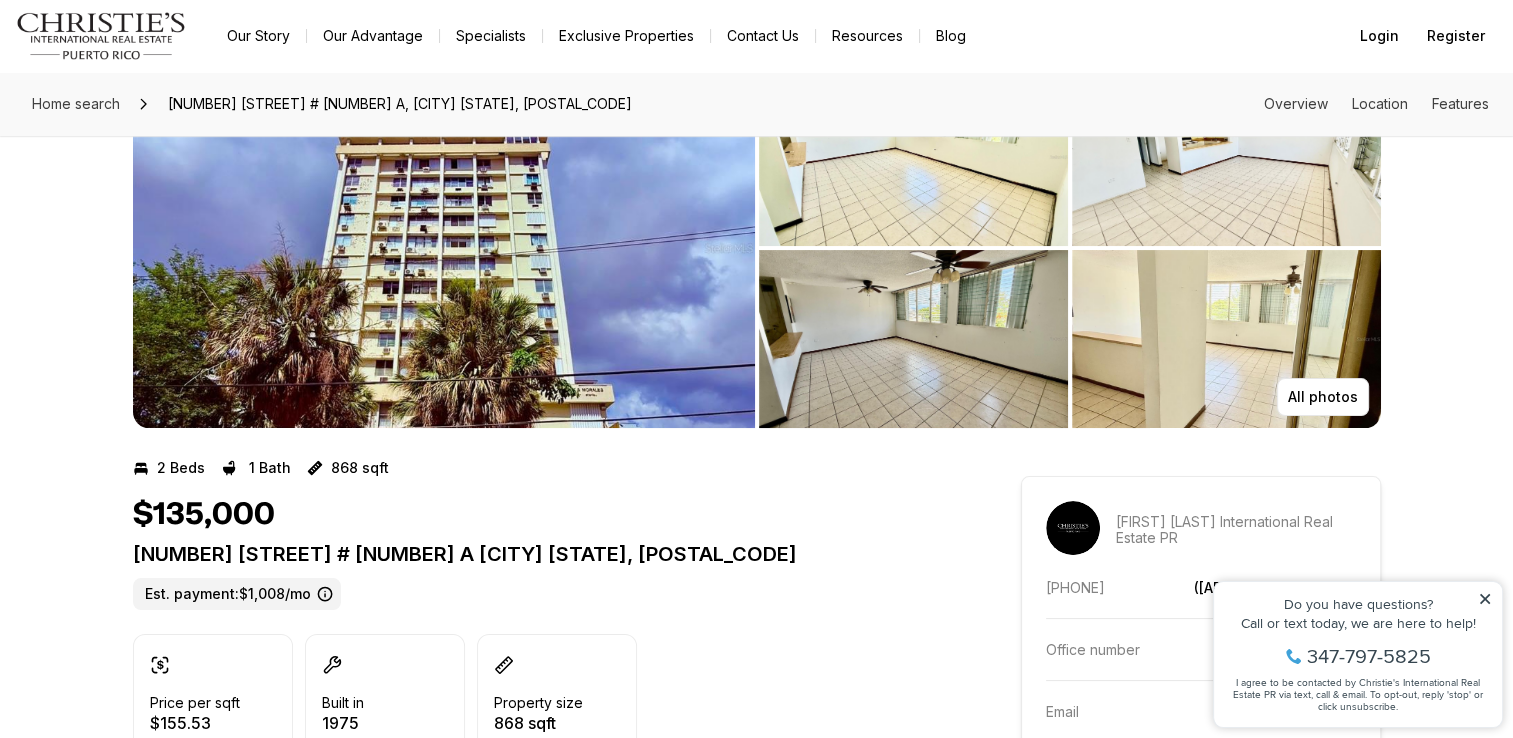 scroll, scrollTop: 0, scrollLeft: 0, axis: both 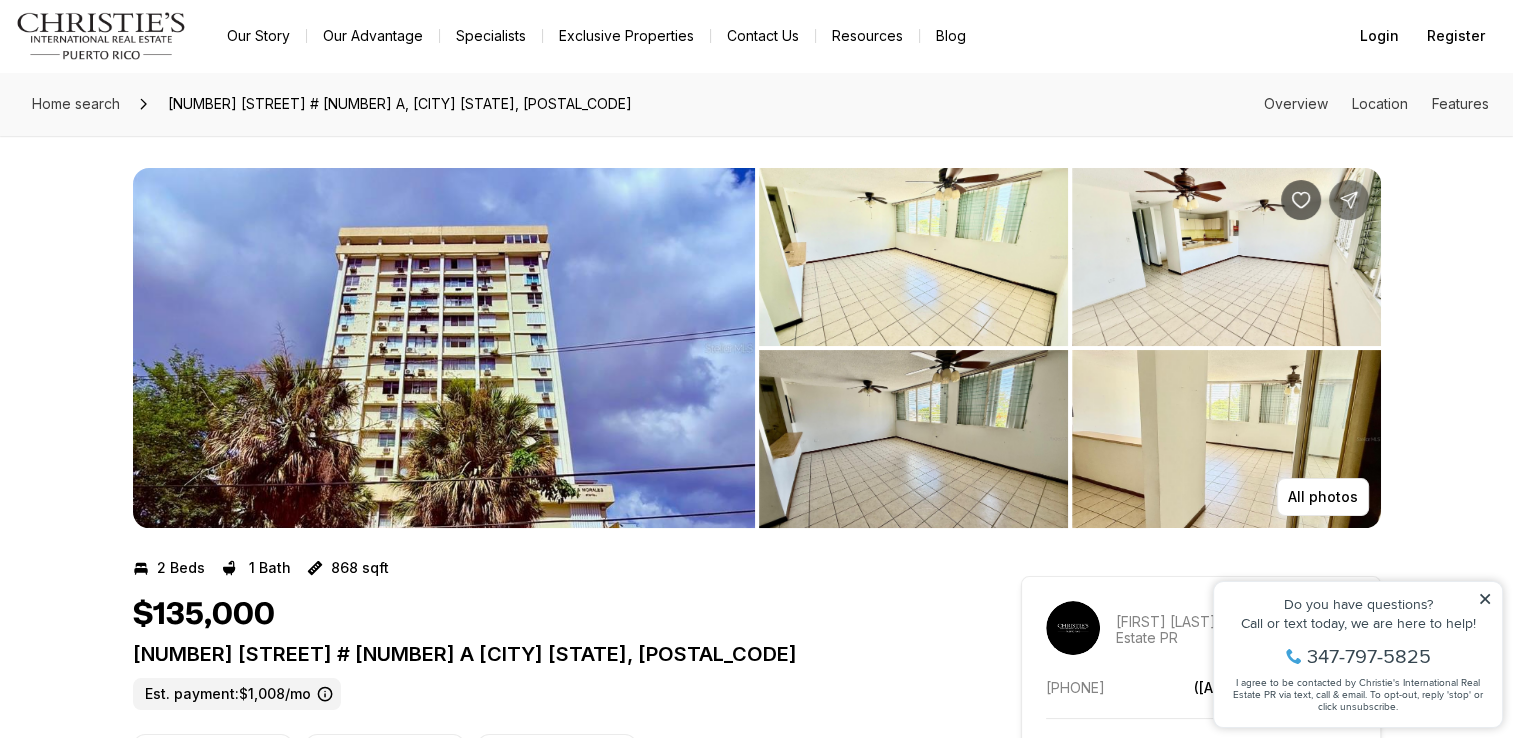 click 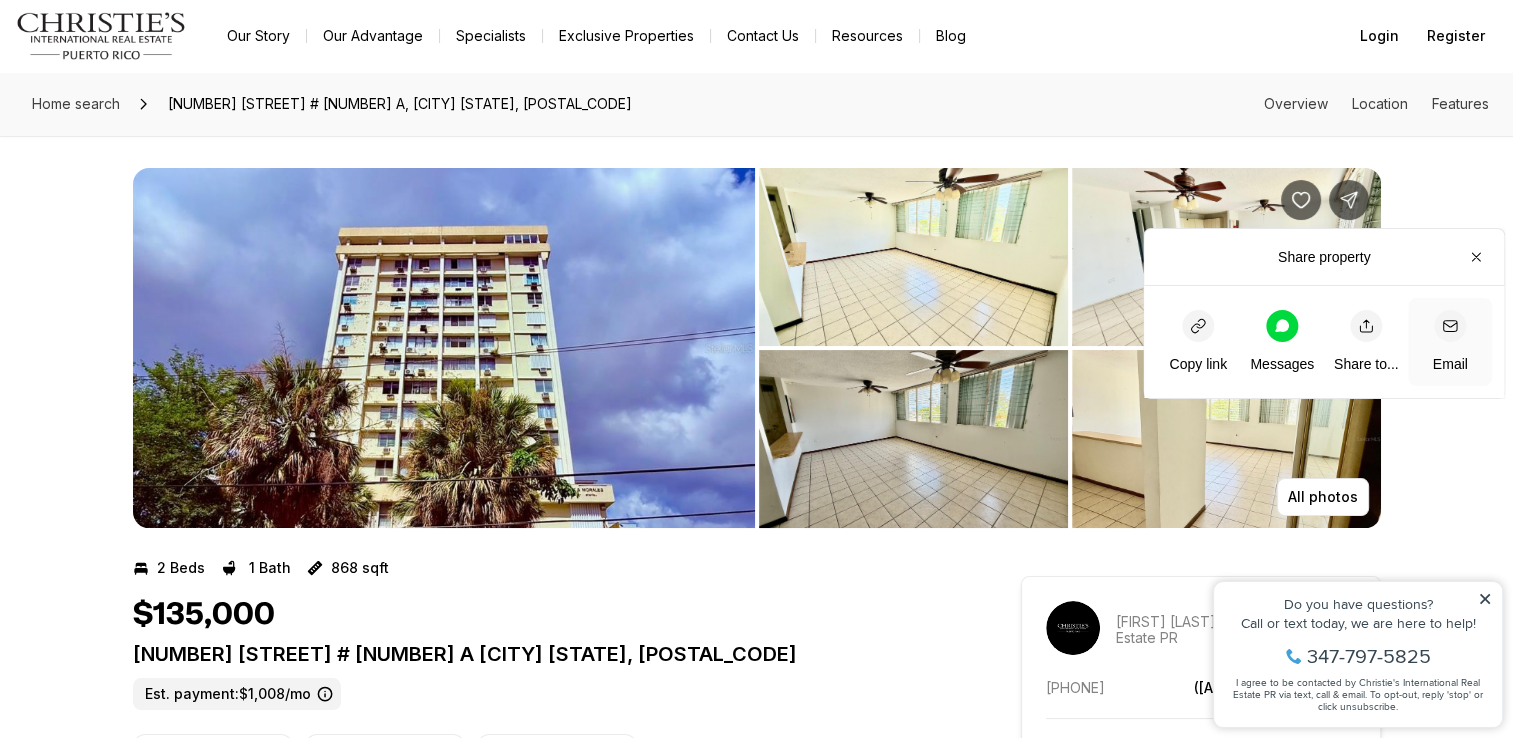 click 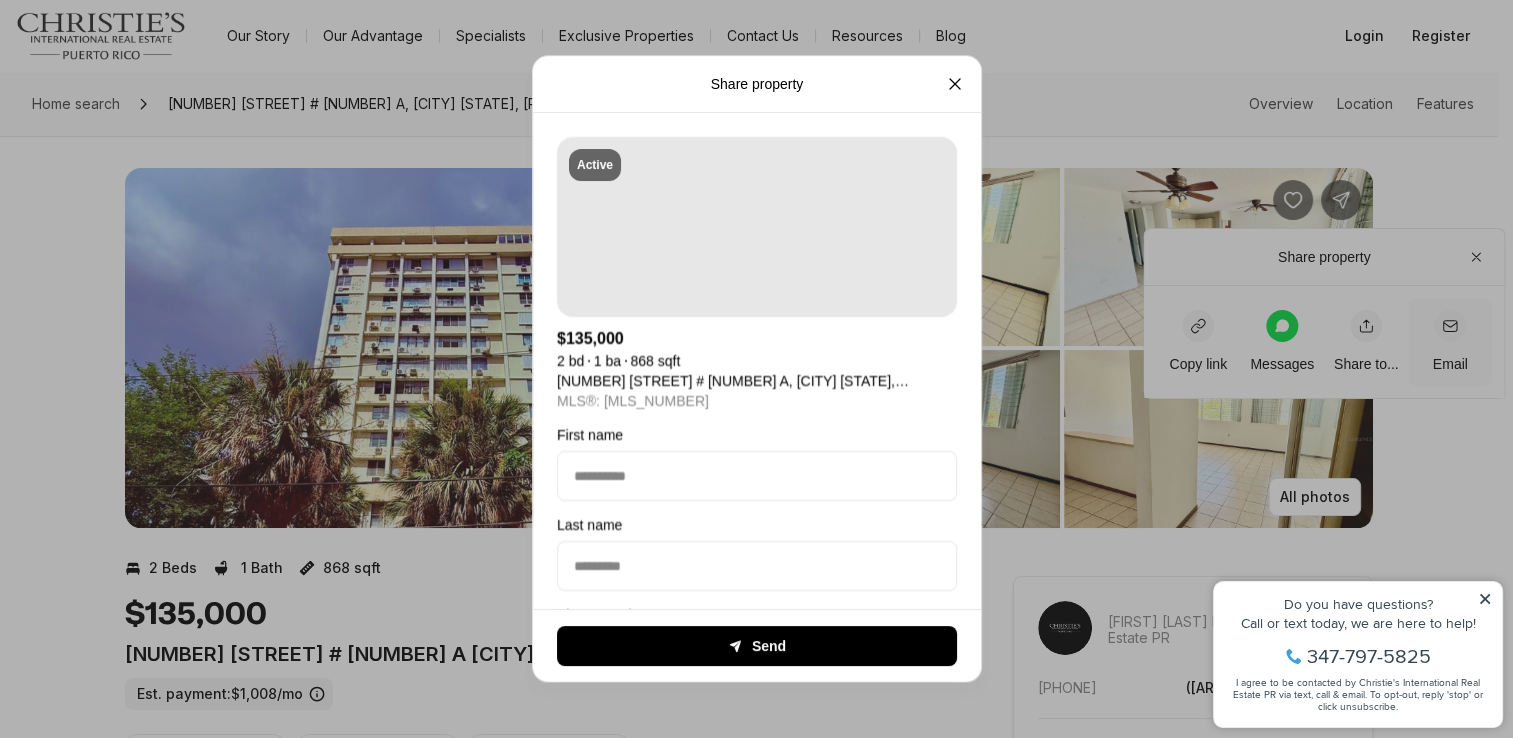 type on "**********" 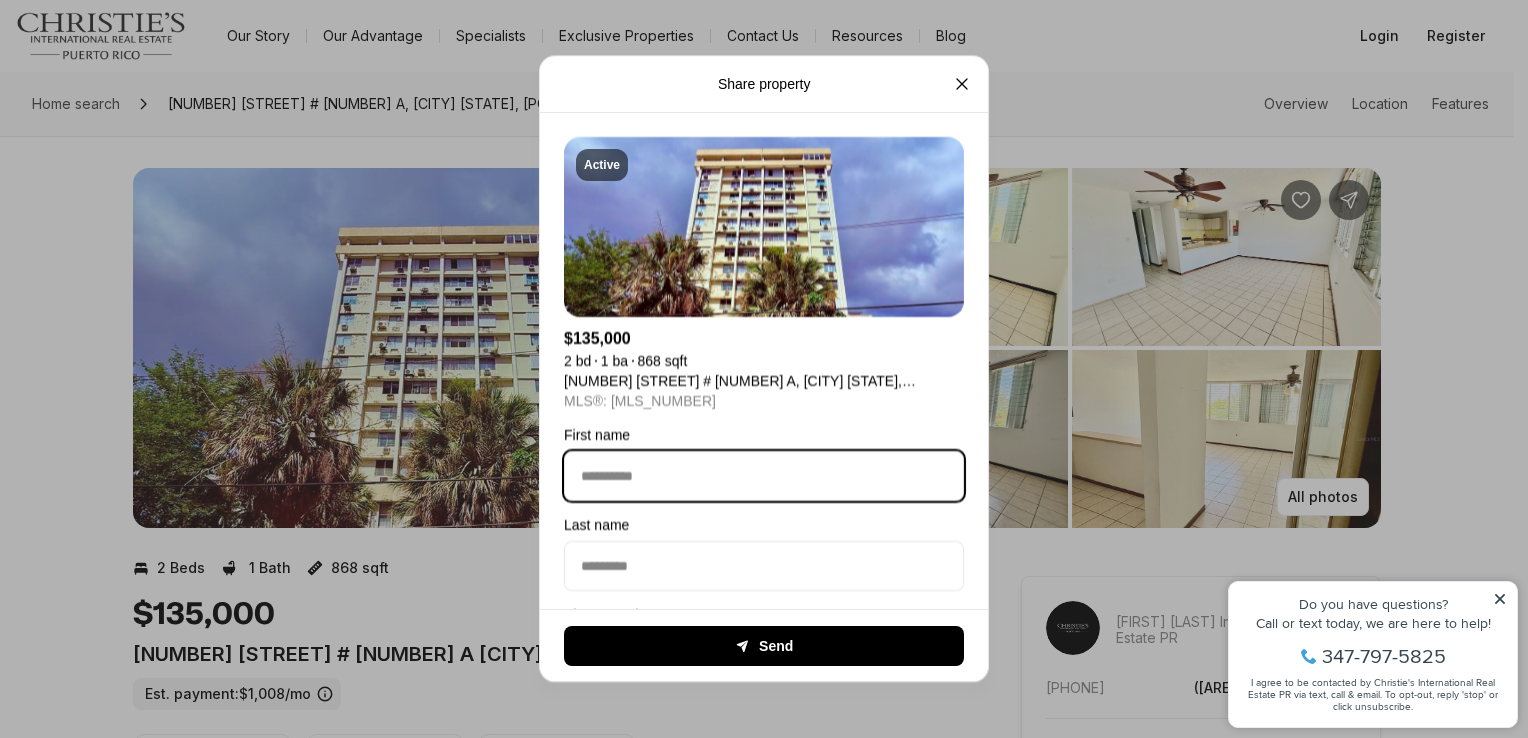 click on "First name" at bounding box center [764, 476] 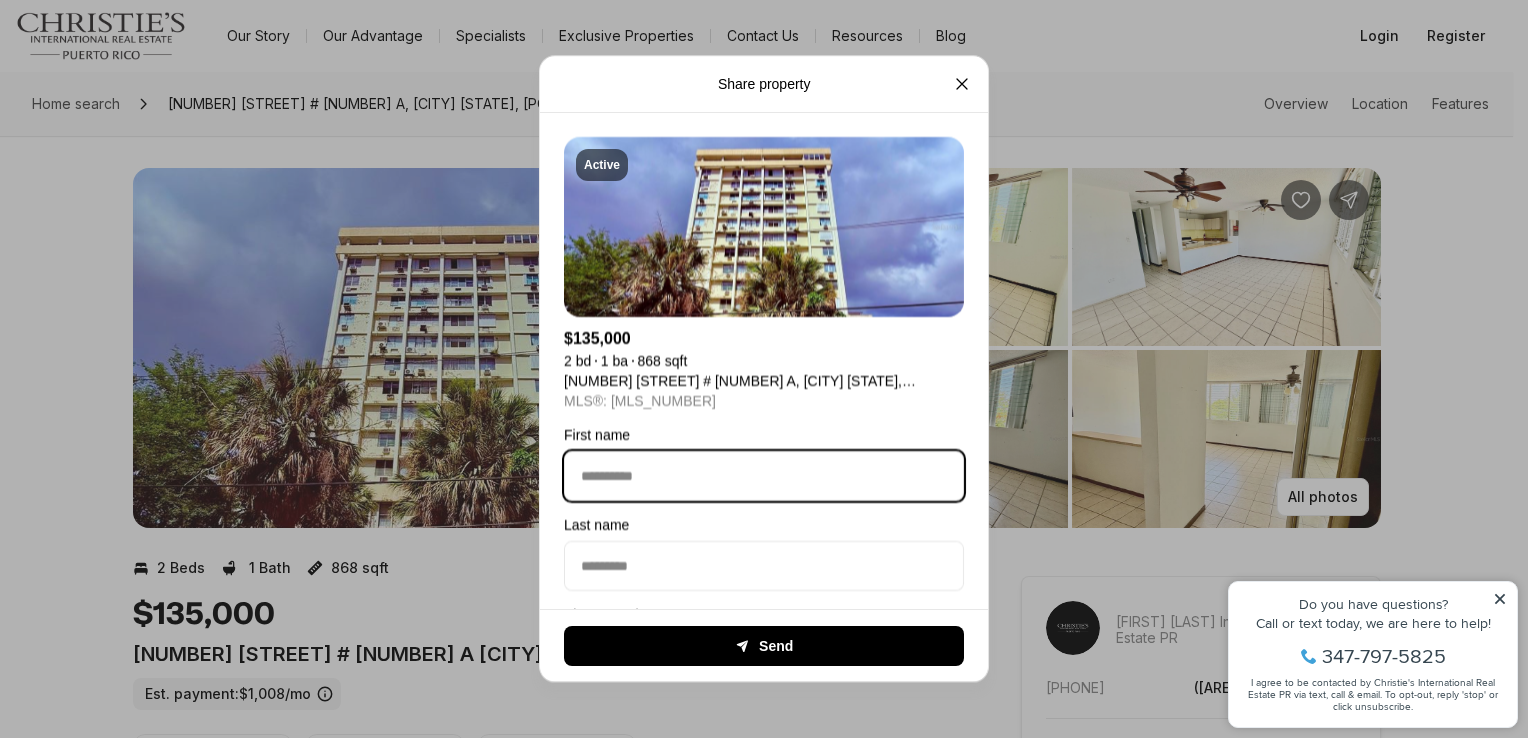 type on "*****" 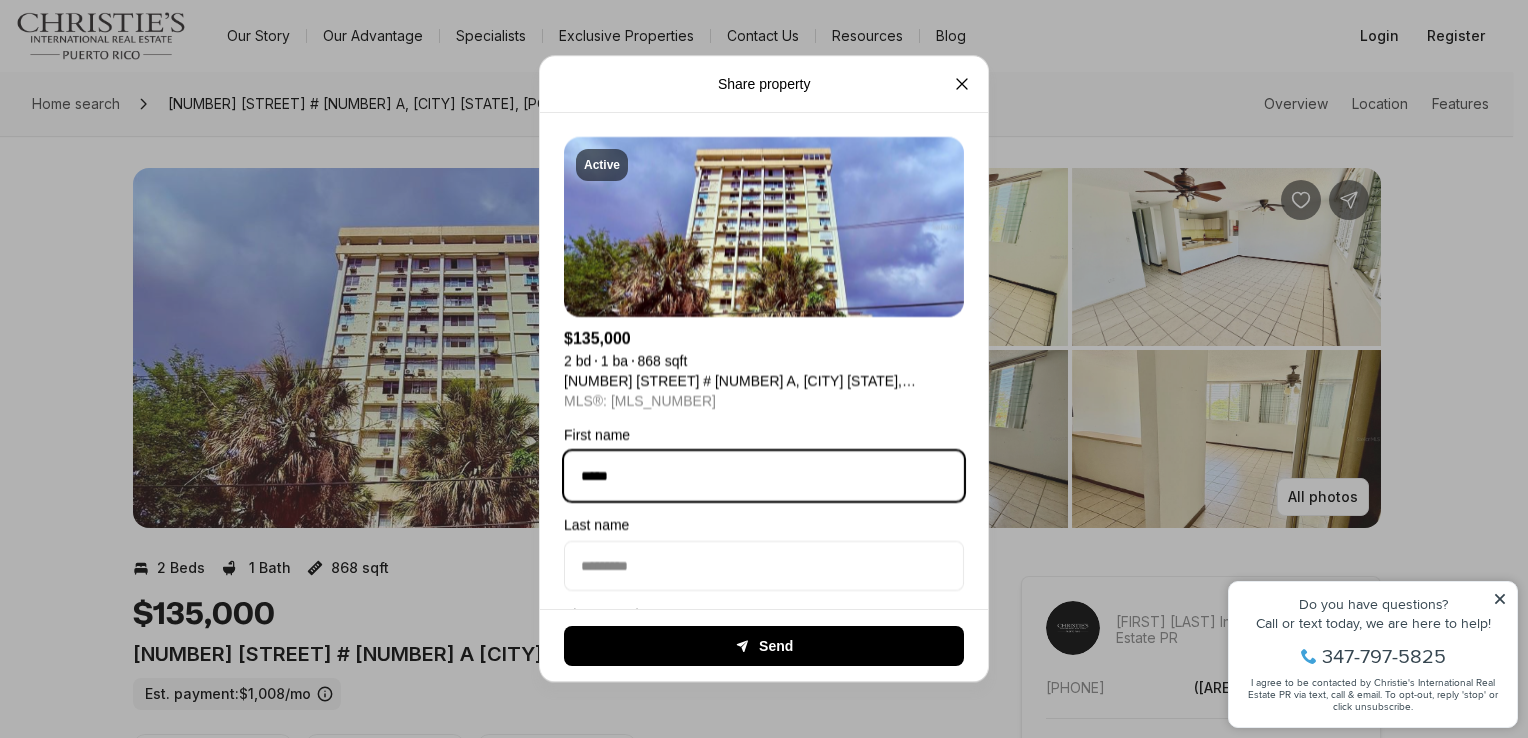 type on "**********" 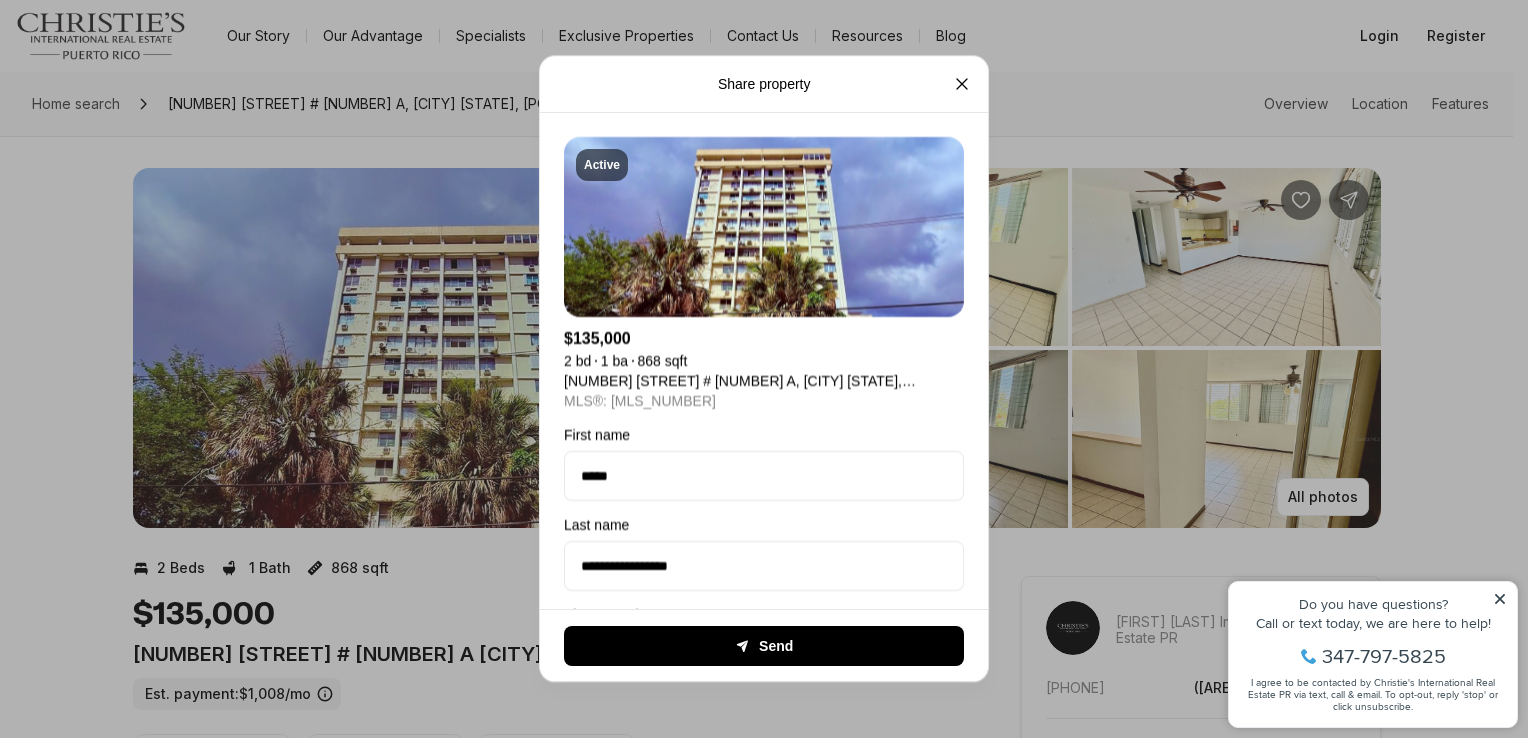 type on "**********" 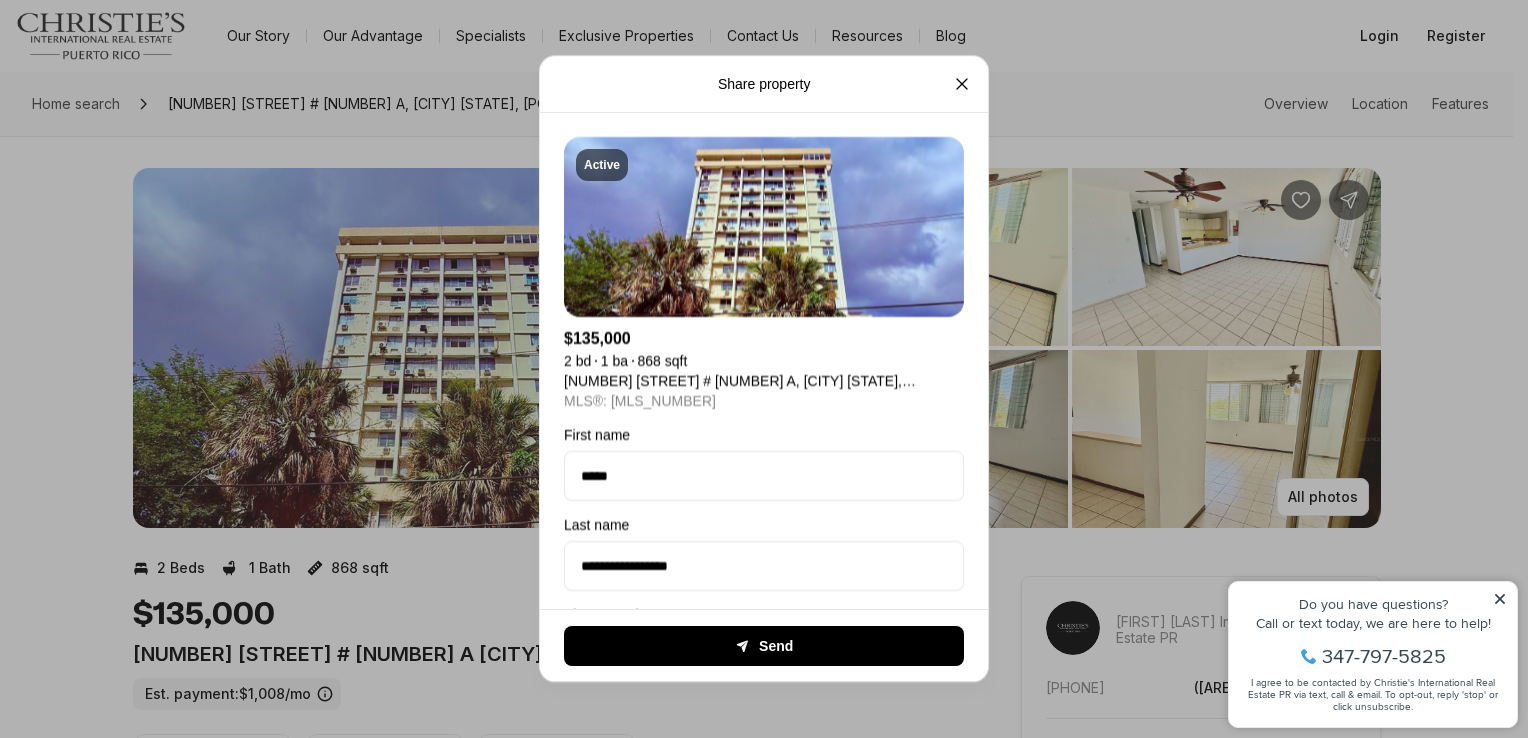 type on "**********" 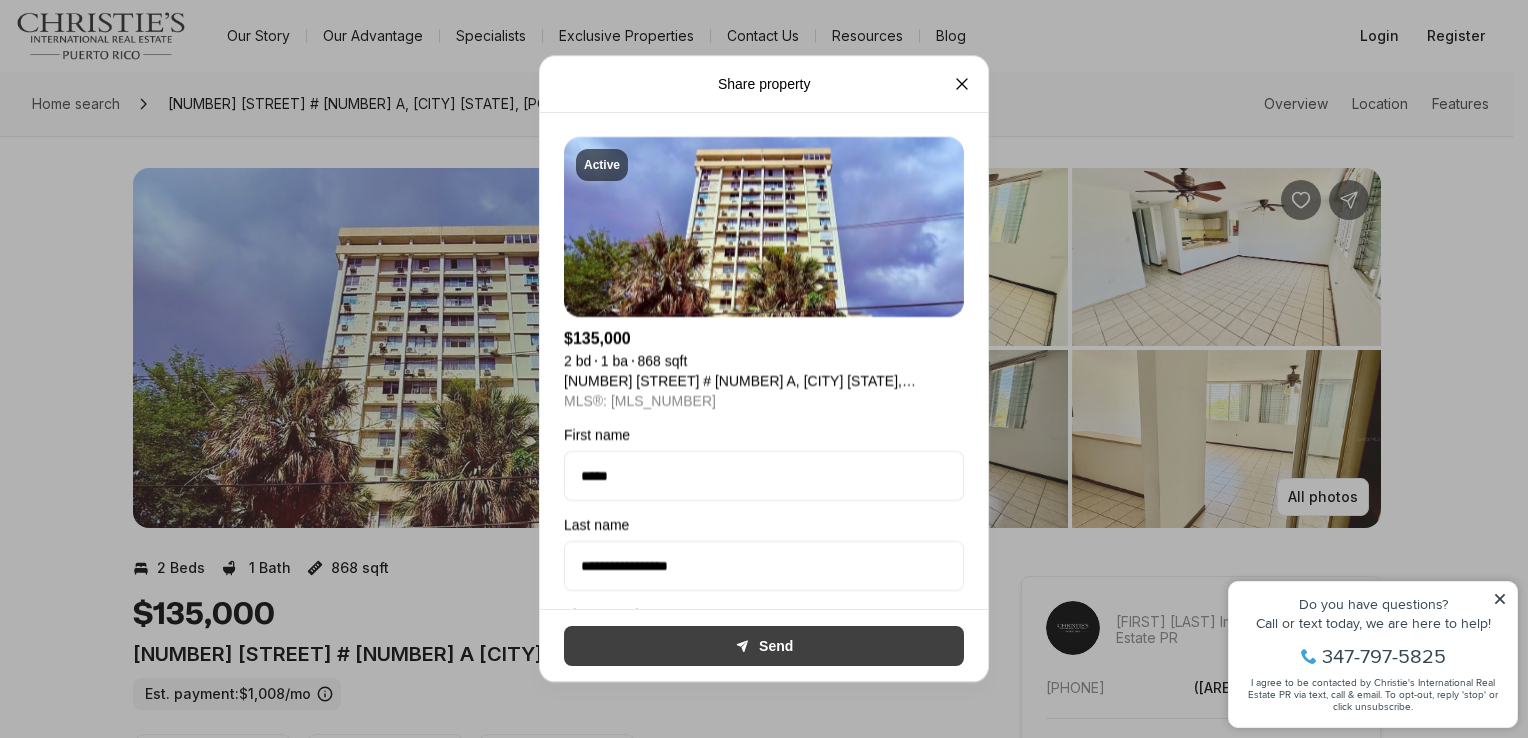 click 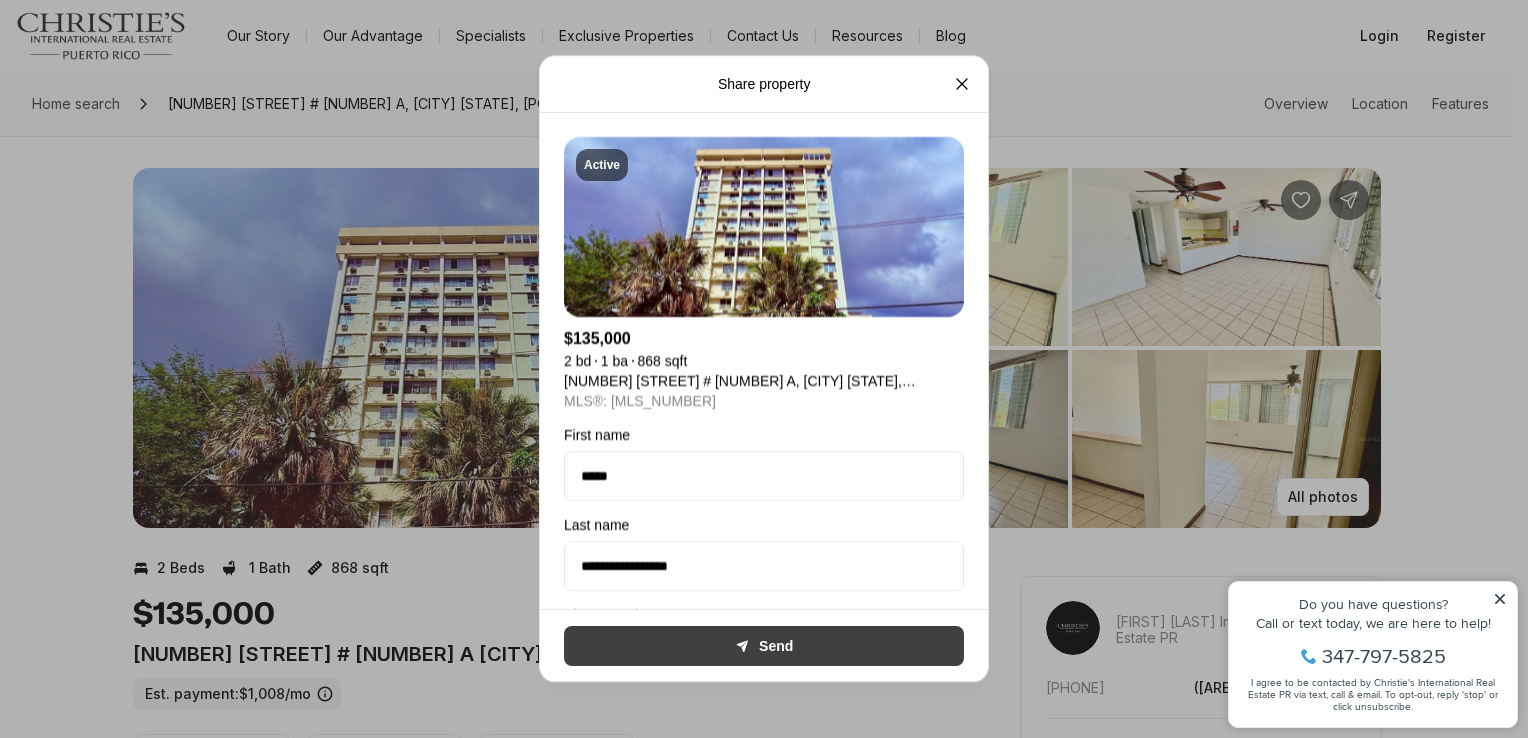 click 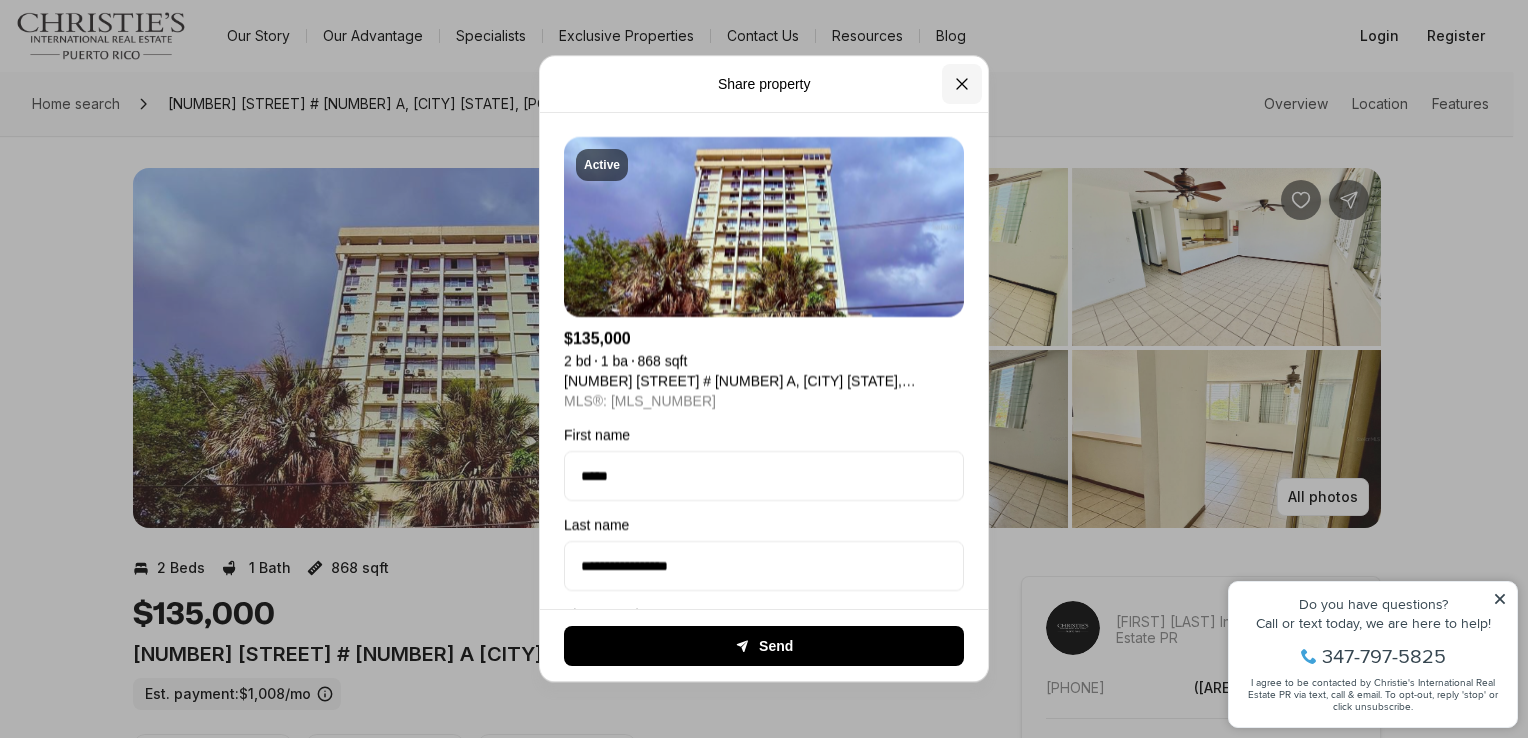click 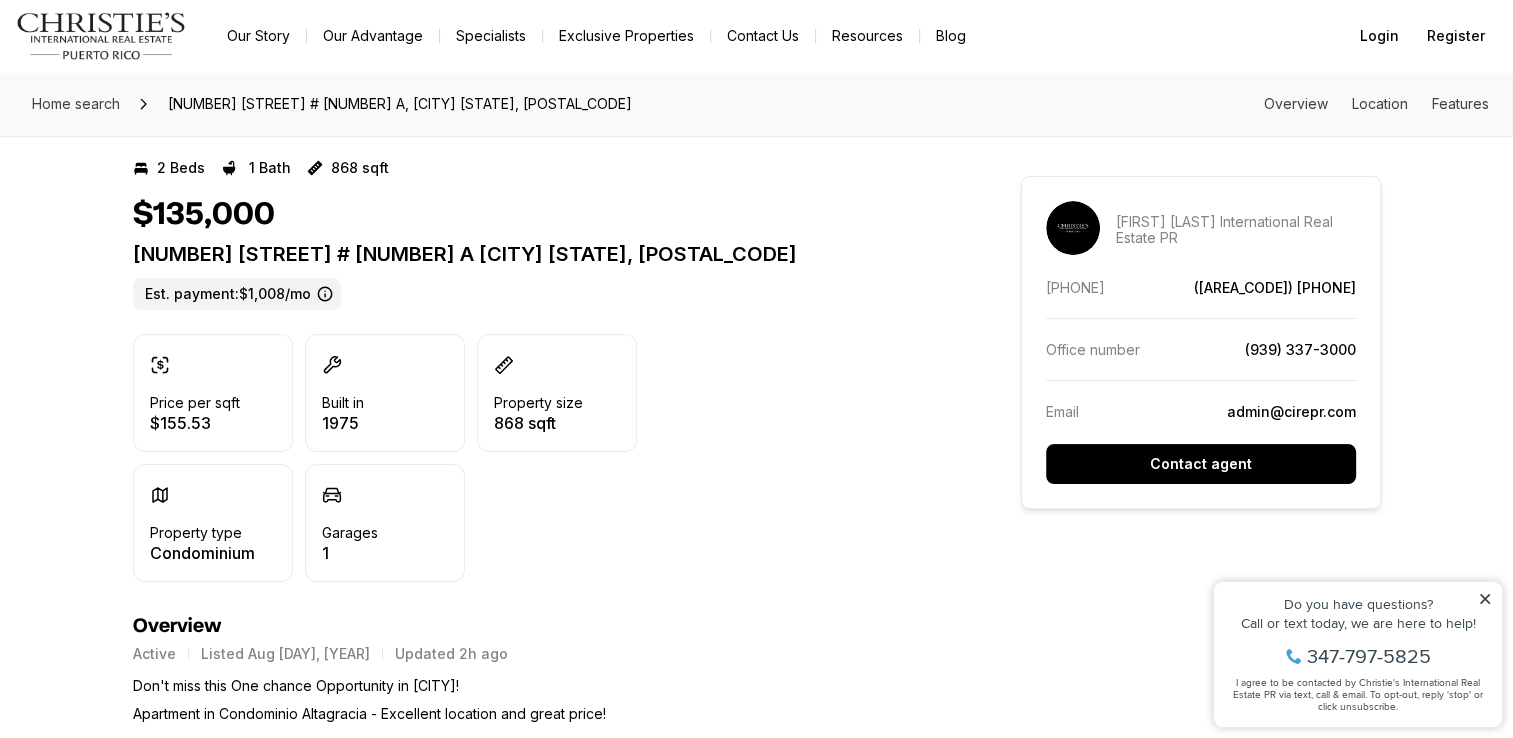 scroll, scrollTop: 300, scrollLeft: 0, axis: vertical 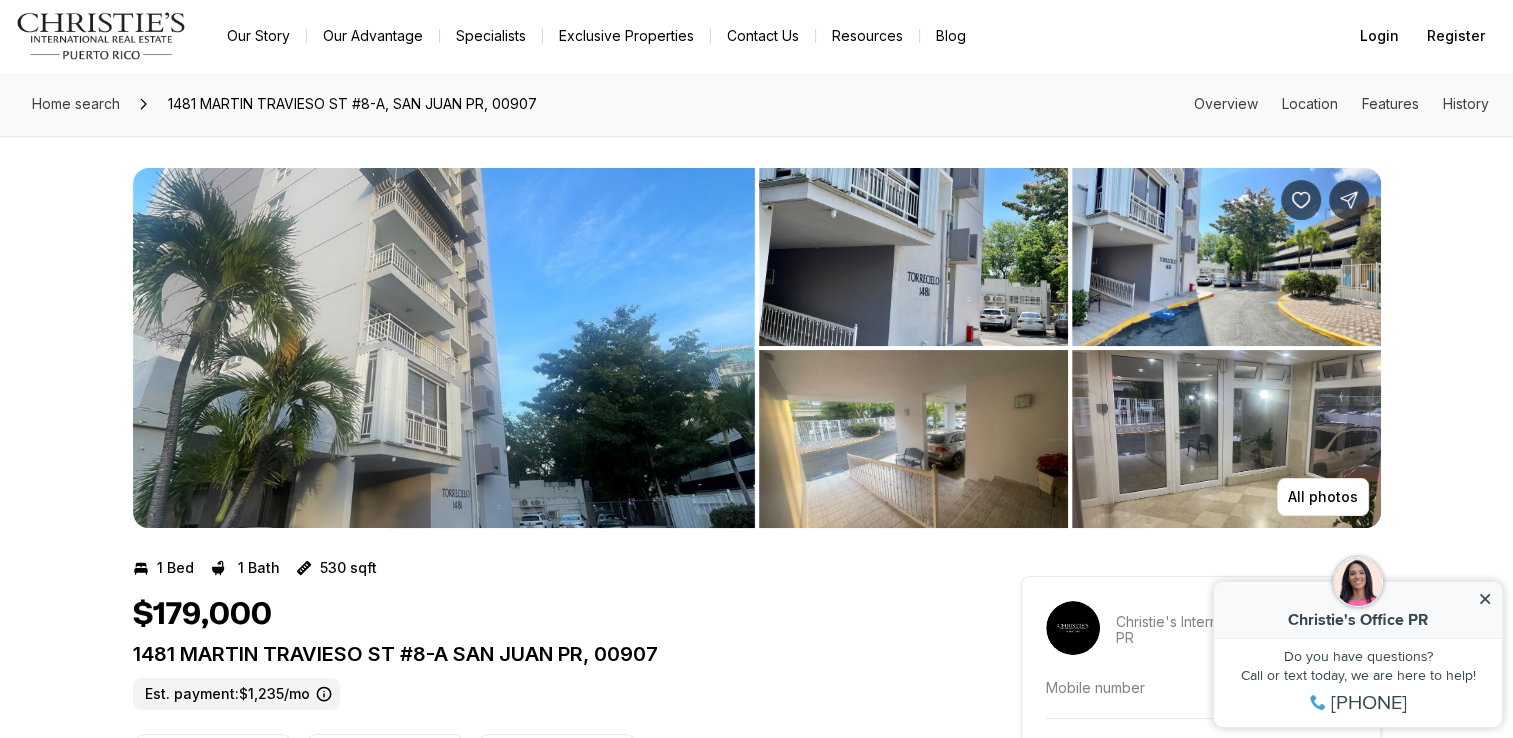 click at bounding box center (913, 257) 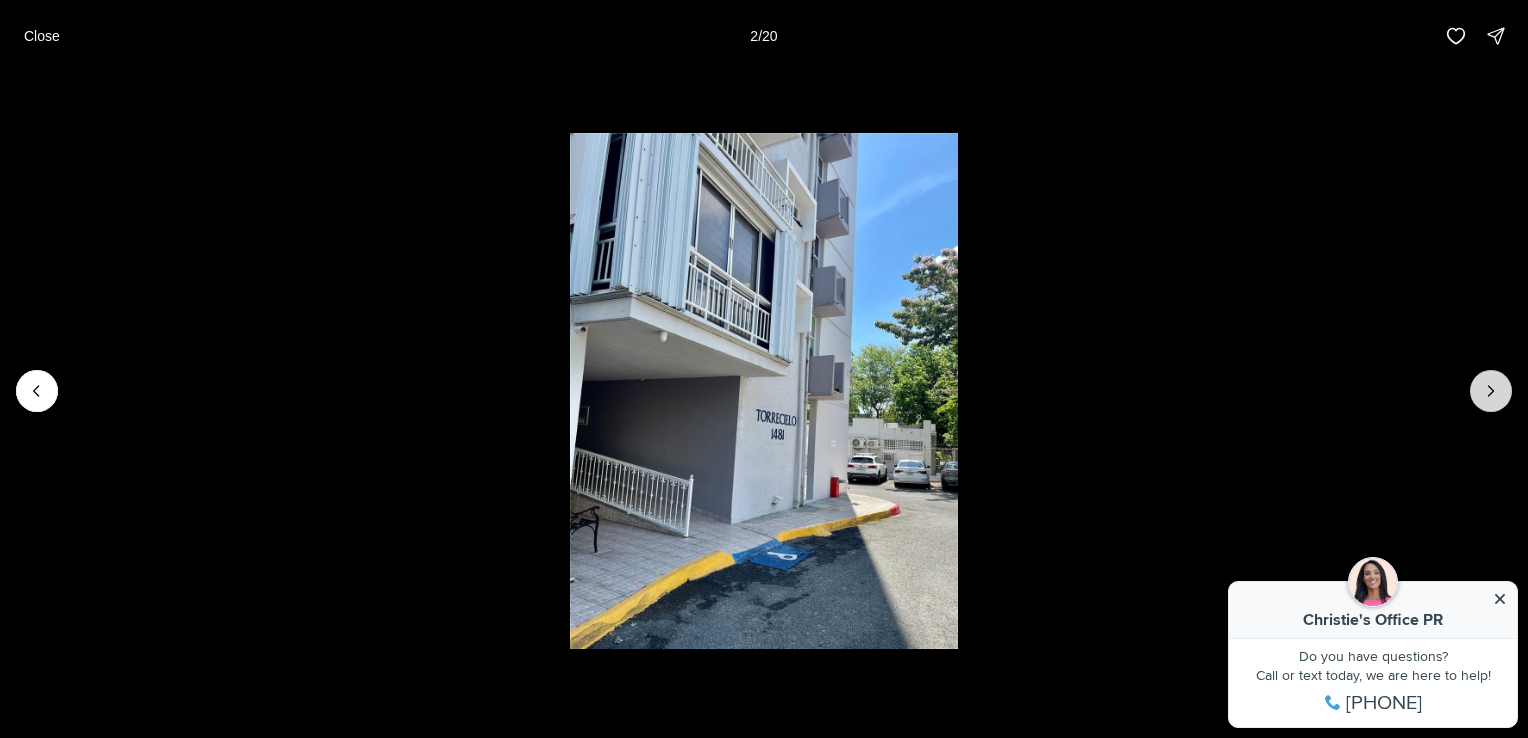 click 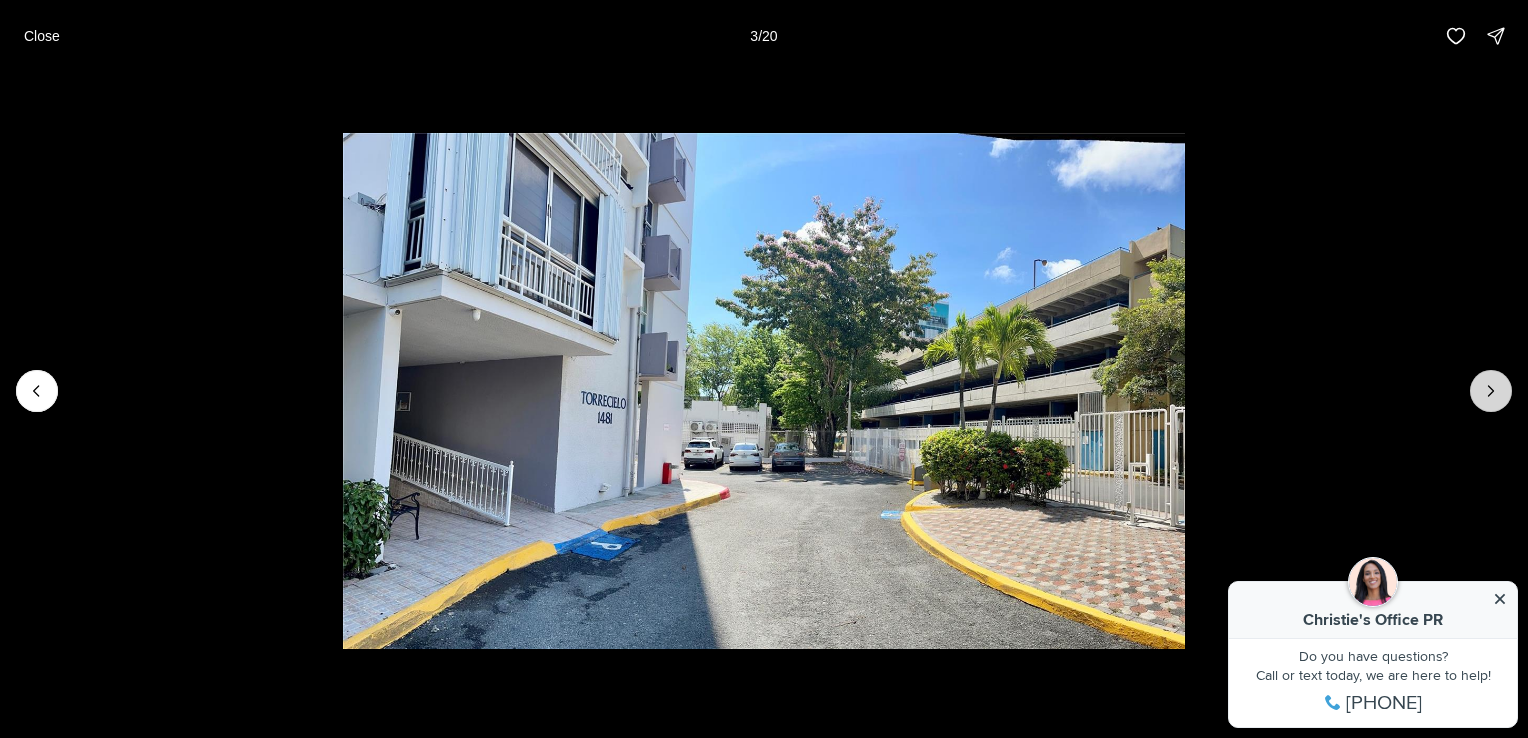 click at bounding box center [1491, 391] 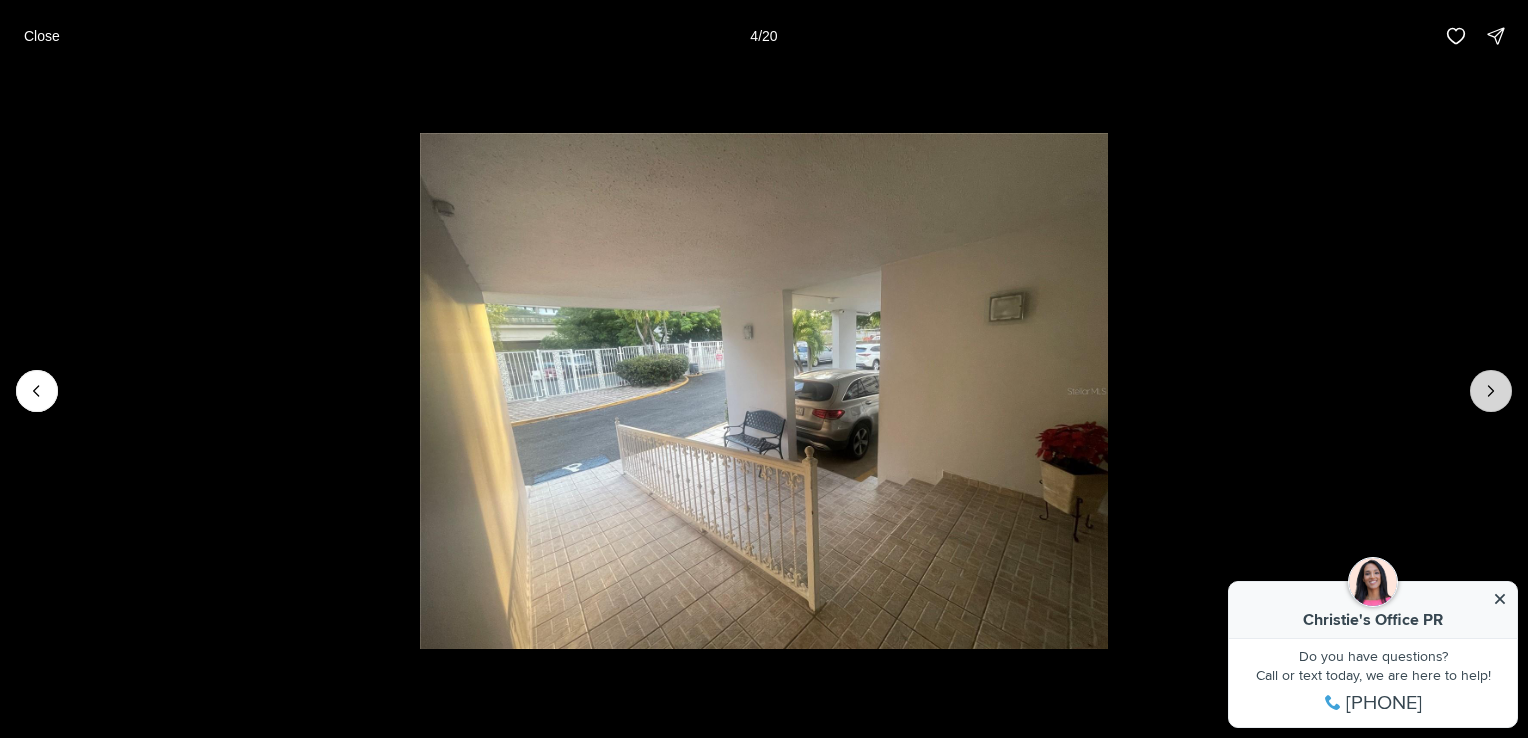click at bounding box center (1491, 391) 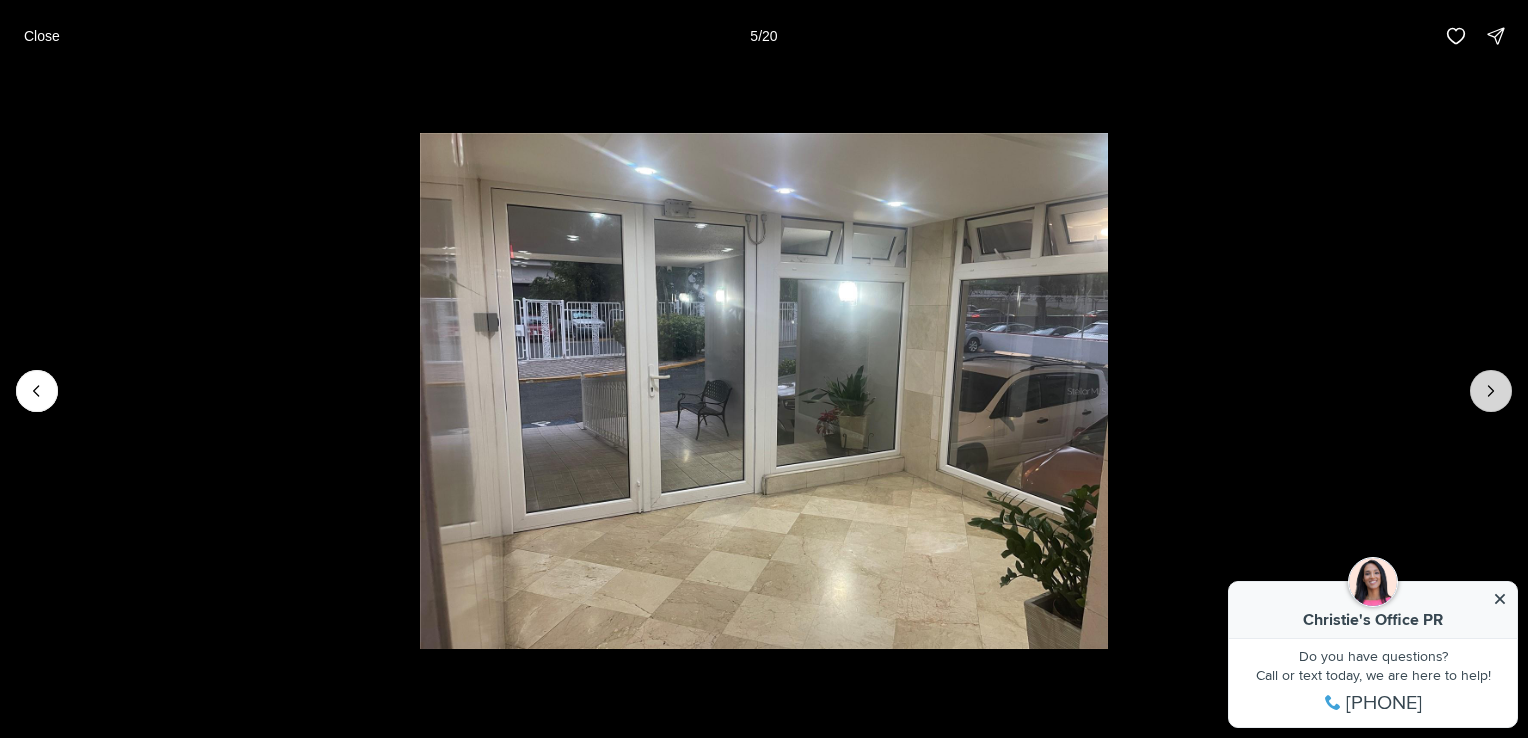 click at bounding box center [1491, 391] 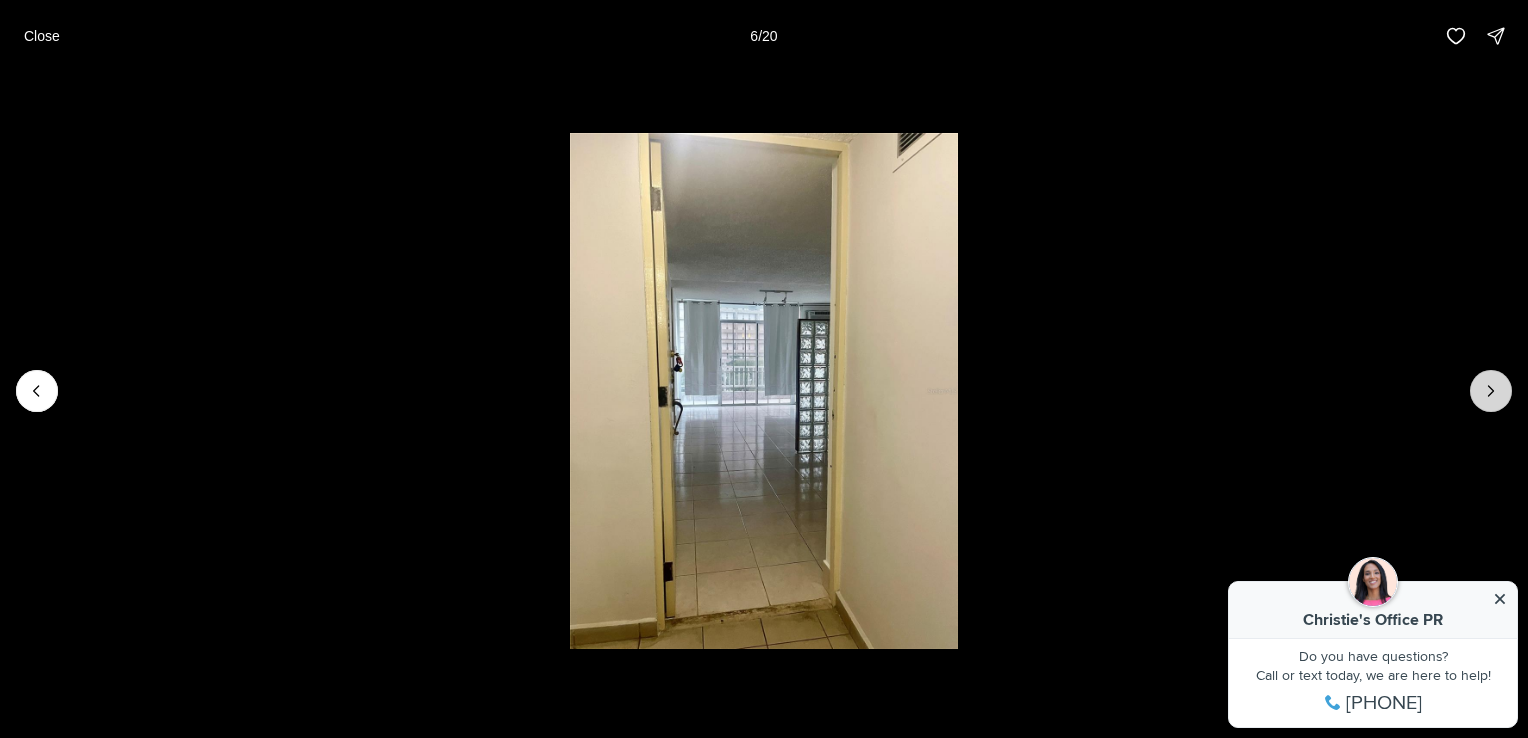 click at bounding box center (1491, 391) 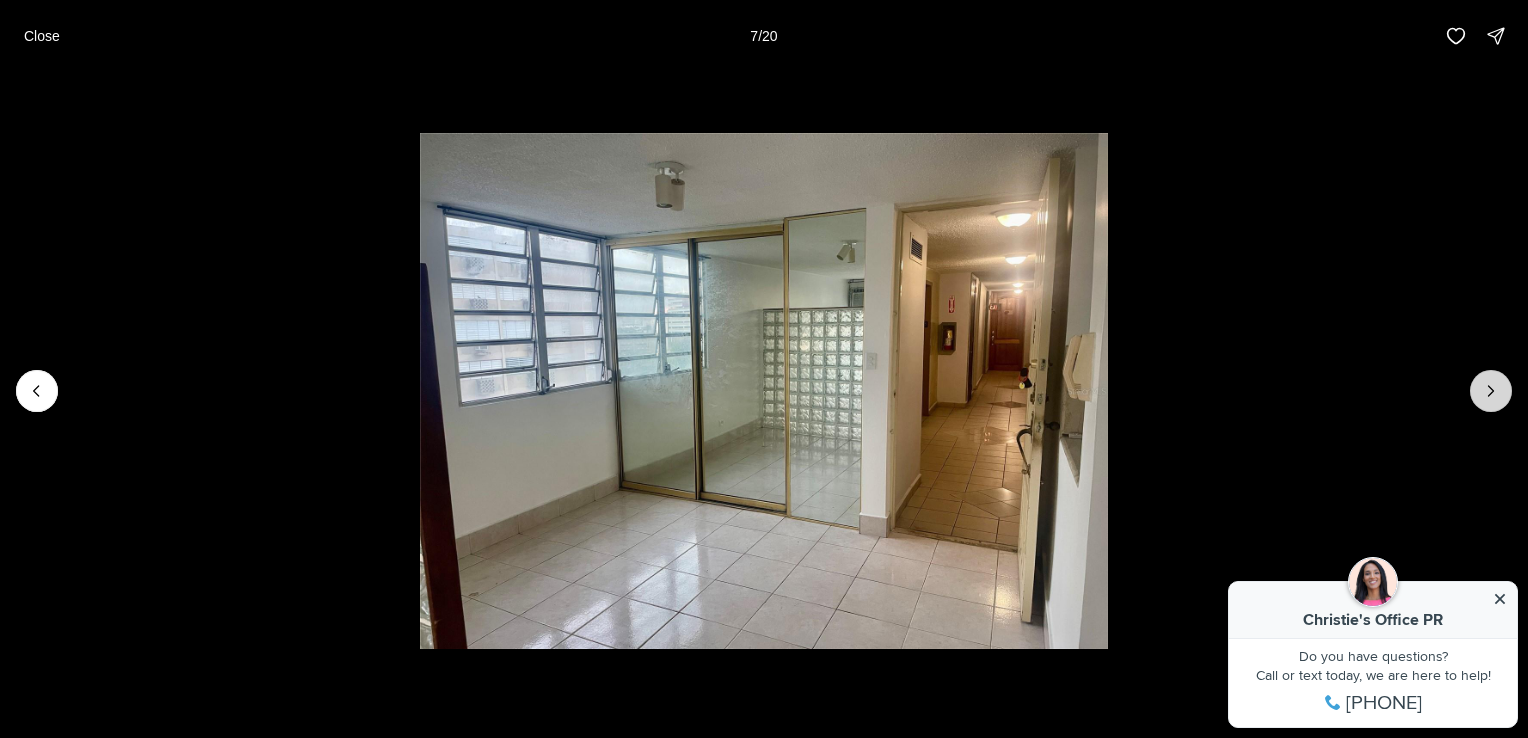 click at bounding box center (1491, 391) 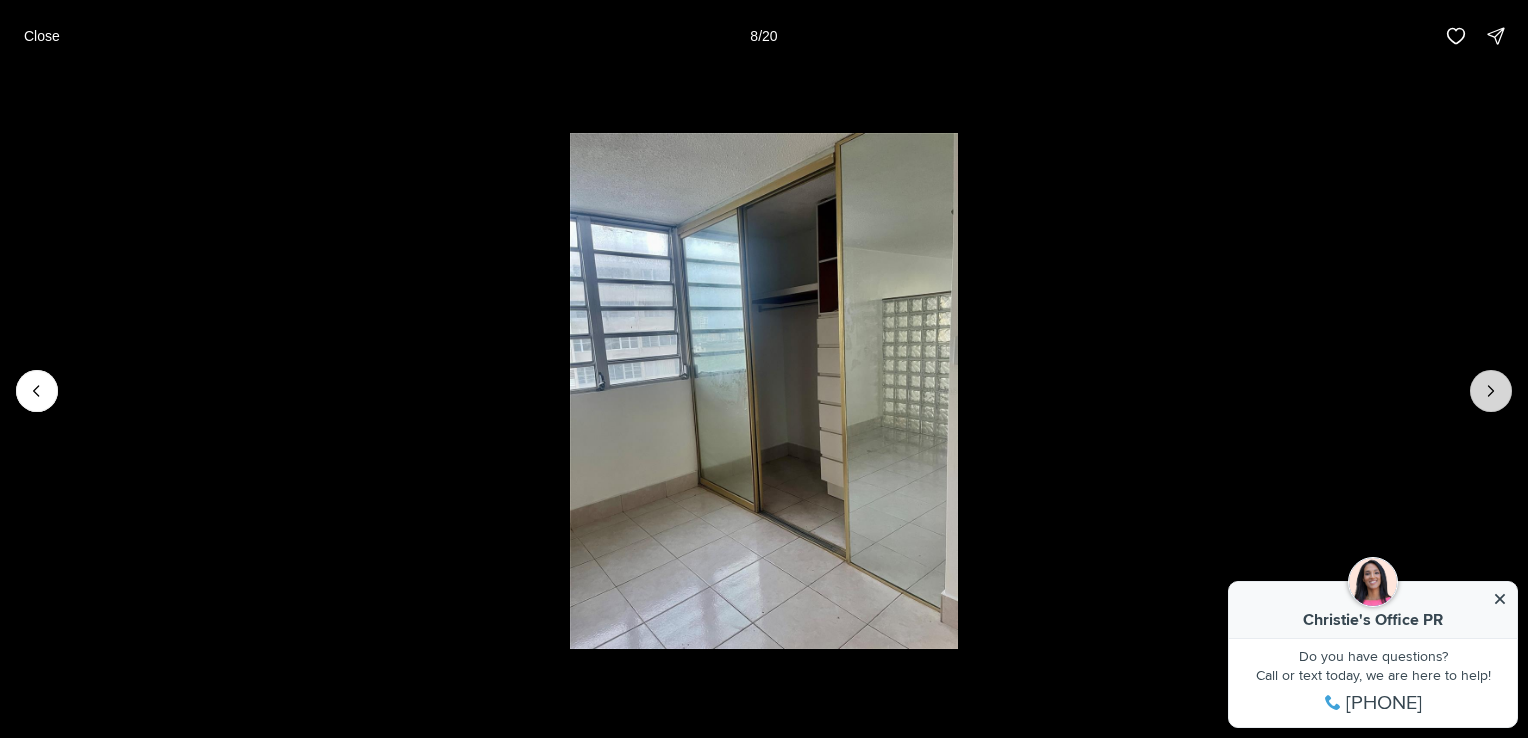 click at bounding box center (1491, 391) 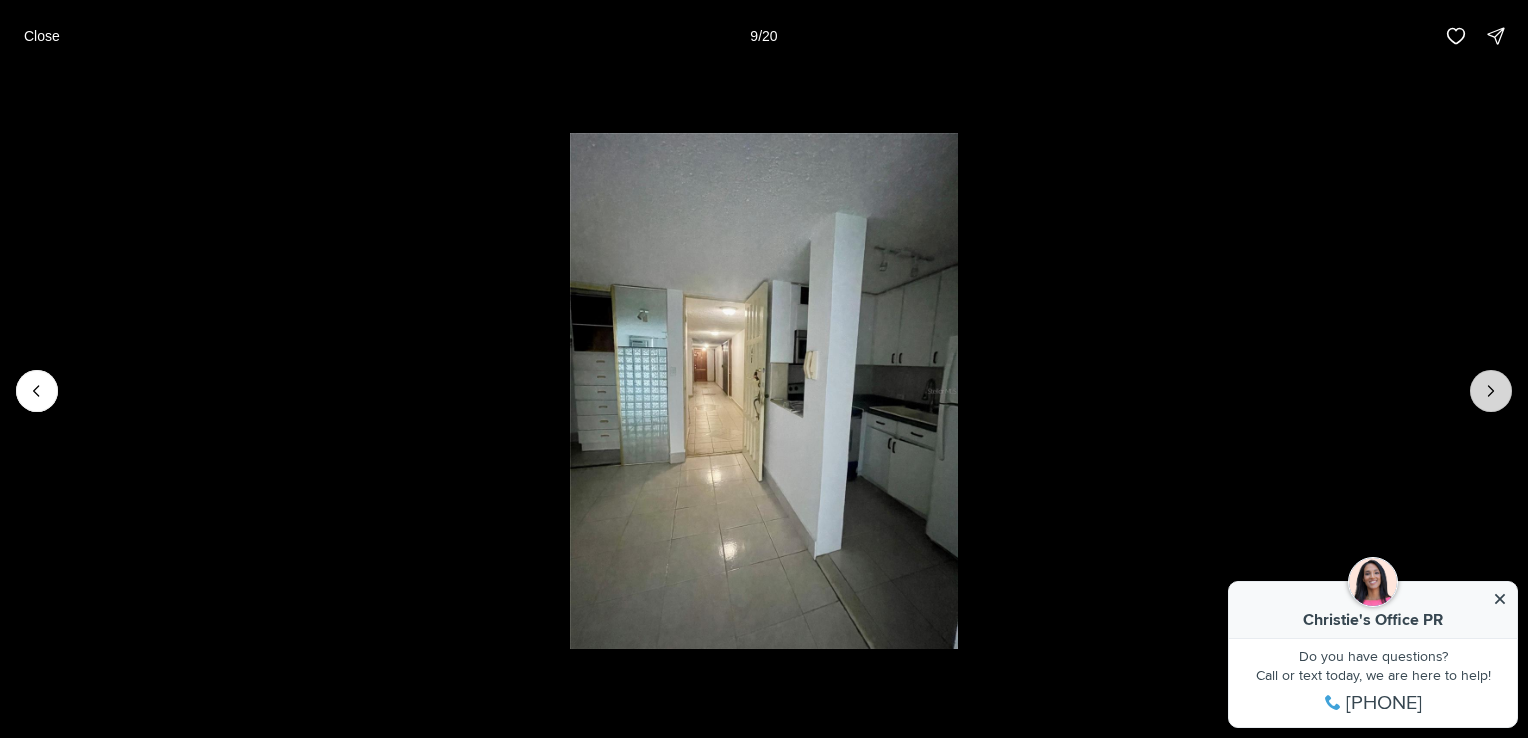 click at bounding box center (1491, 391) 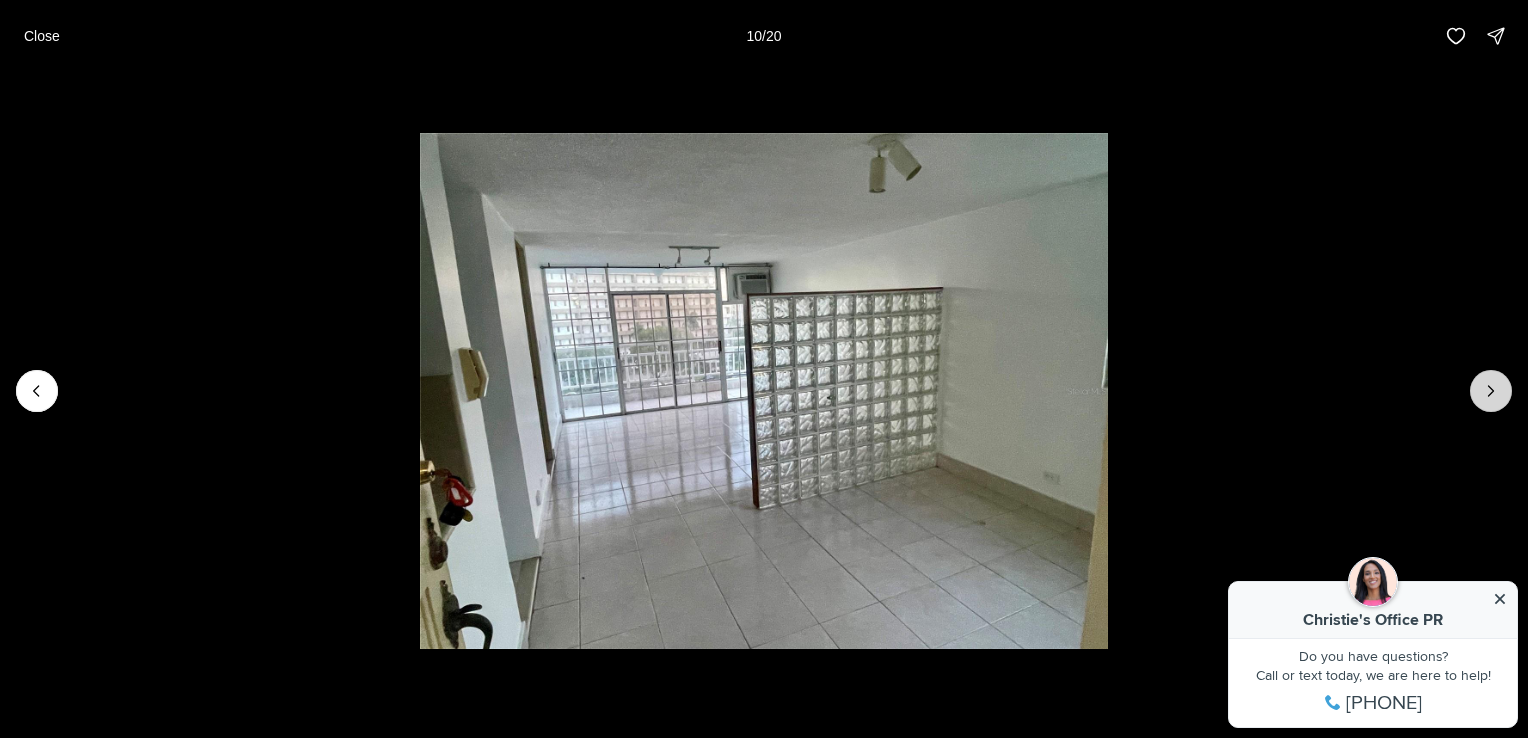 click at bounding box center [1491, 391] 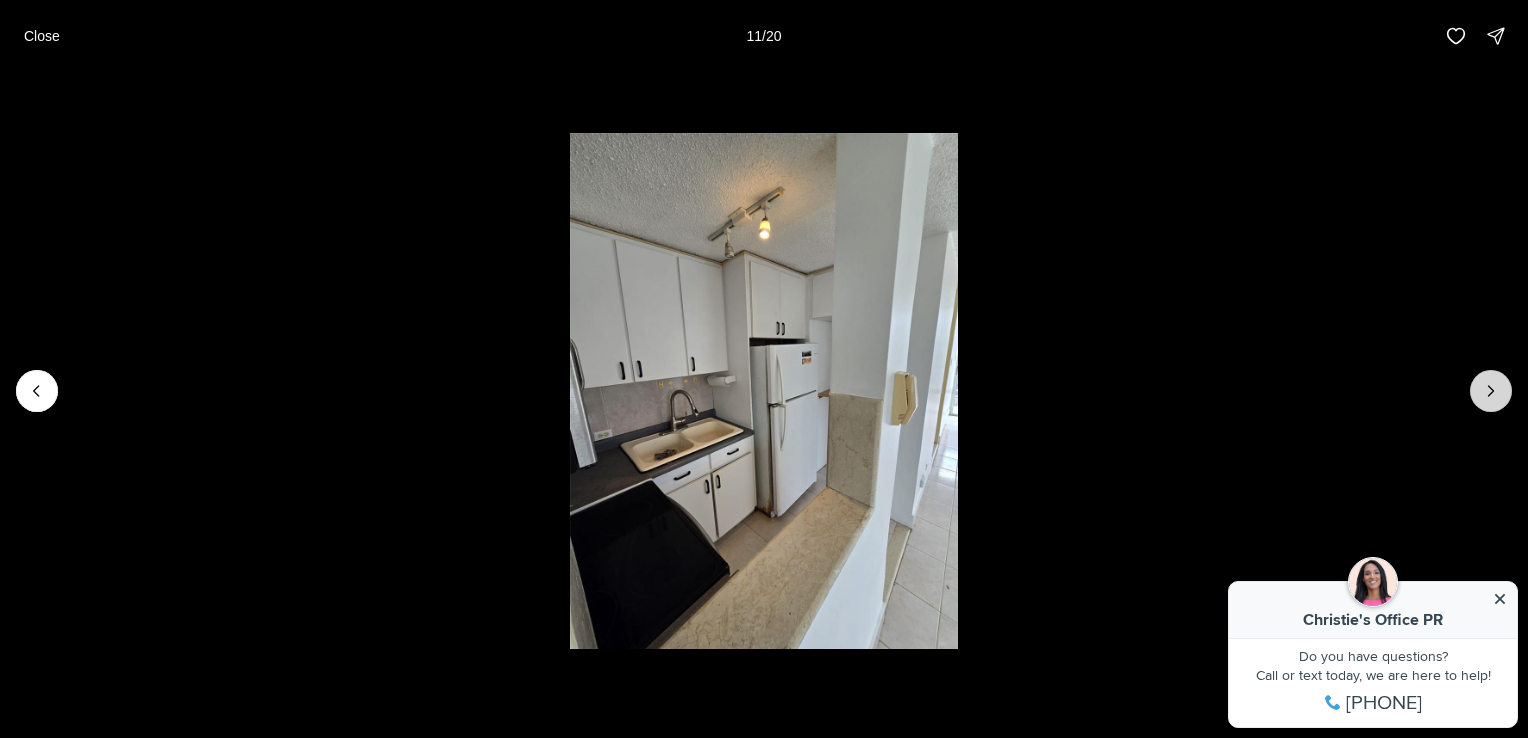 click at bounding box center [1491, 391] 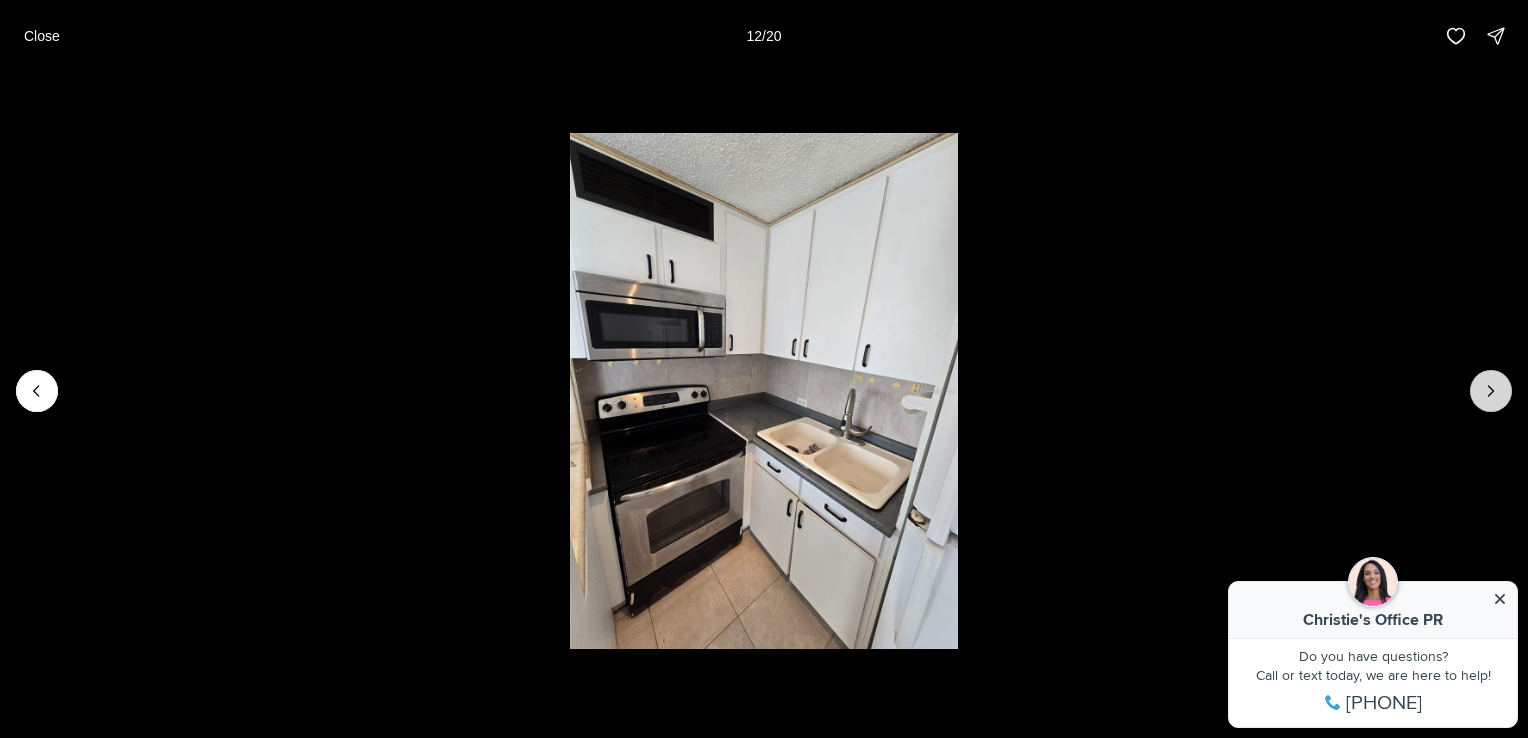 click at bounding box center (1491, 391) 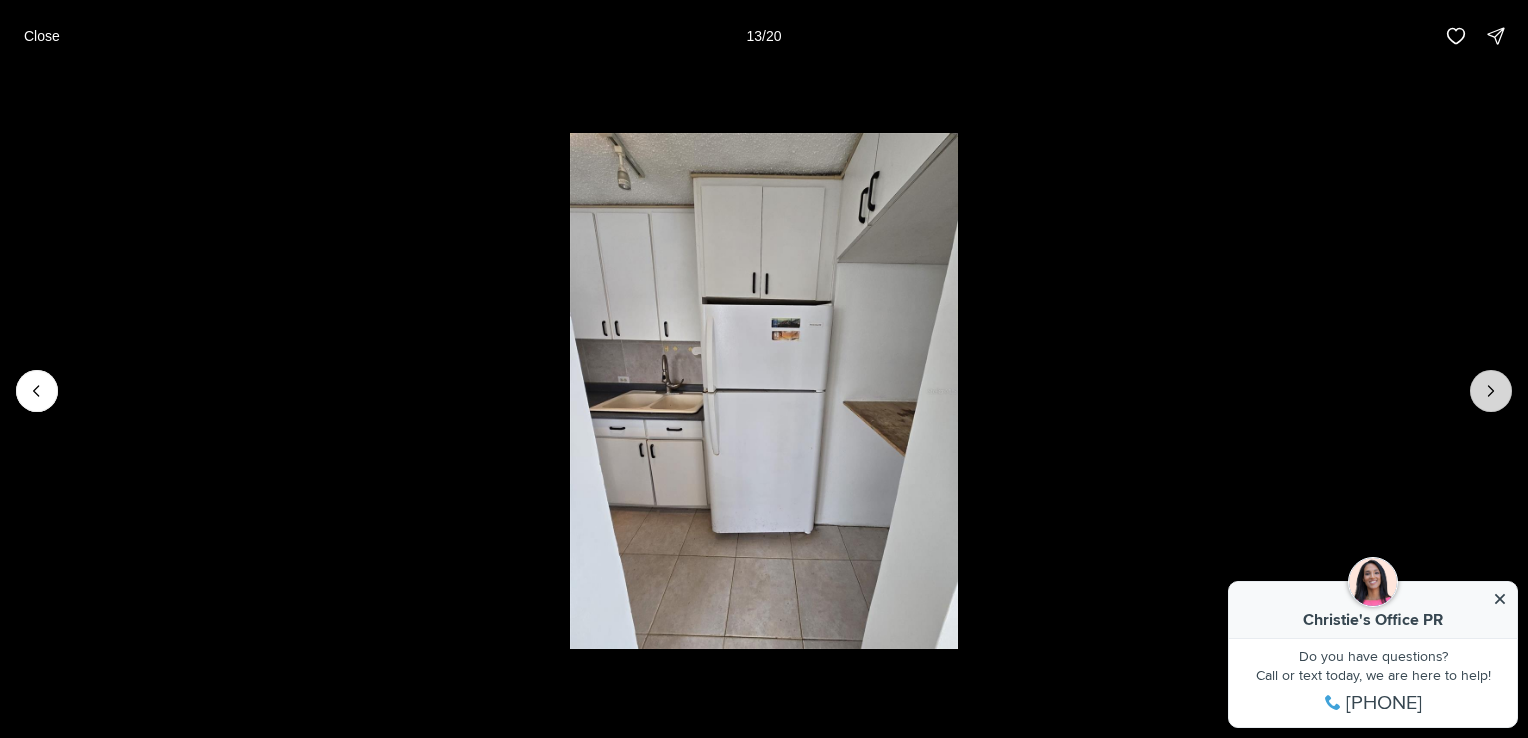 click at bounding box center [1491, 391] 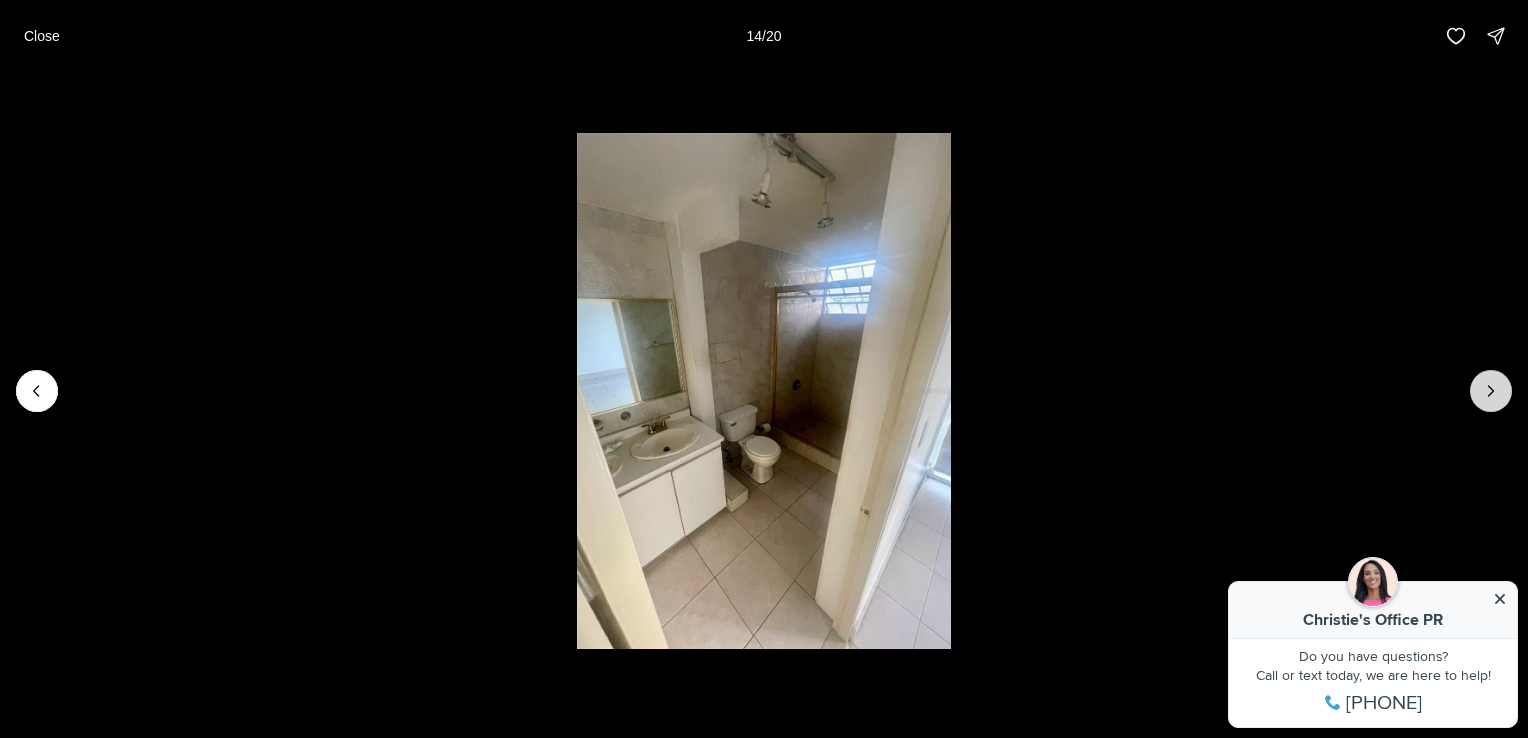 click at bounding box center [1491, 391] 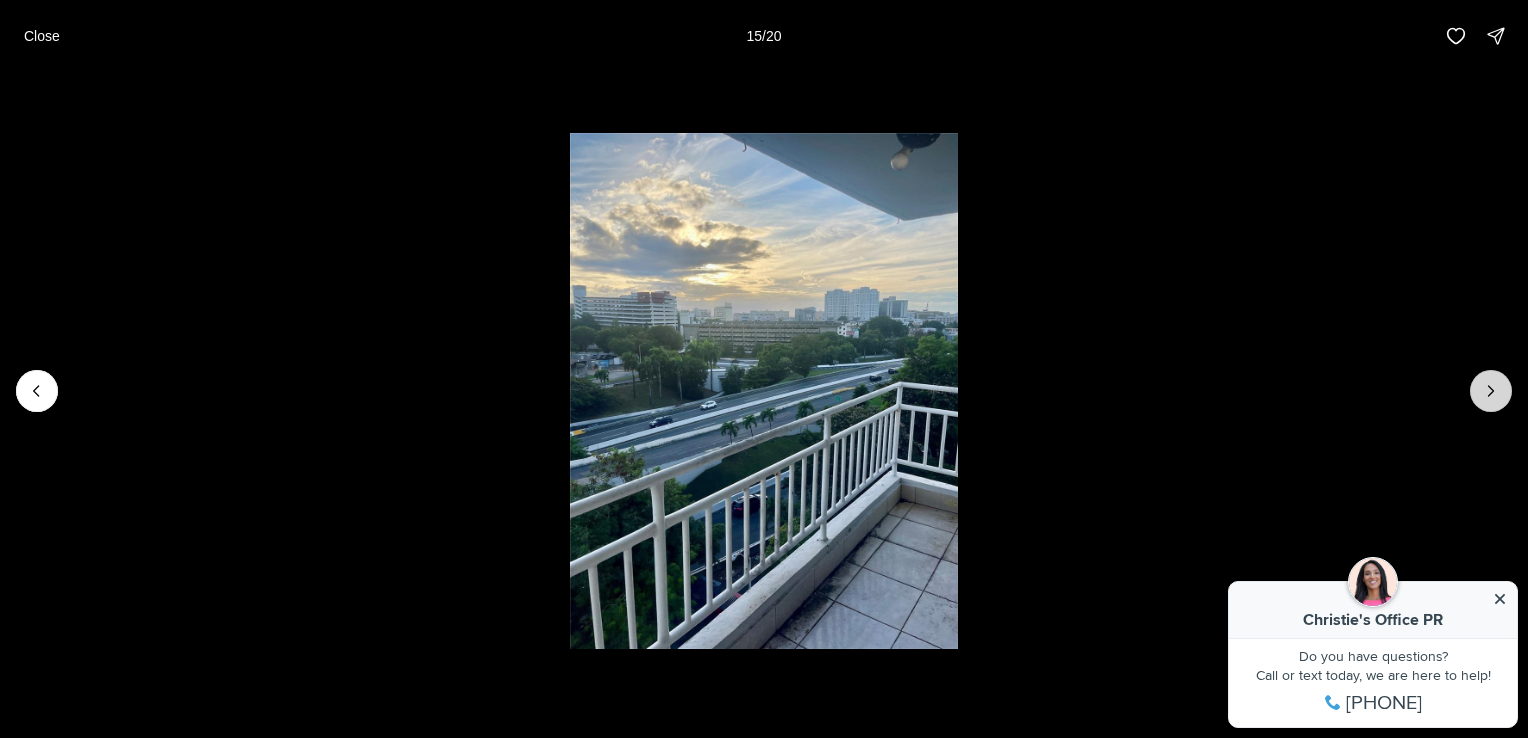 click at bounding box center (1491, 391) 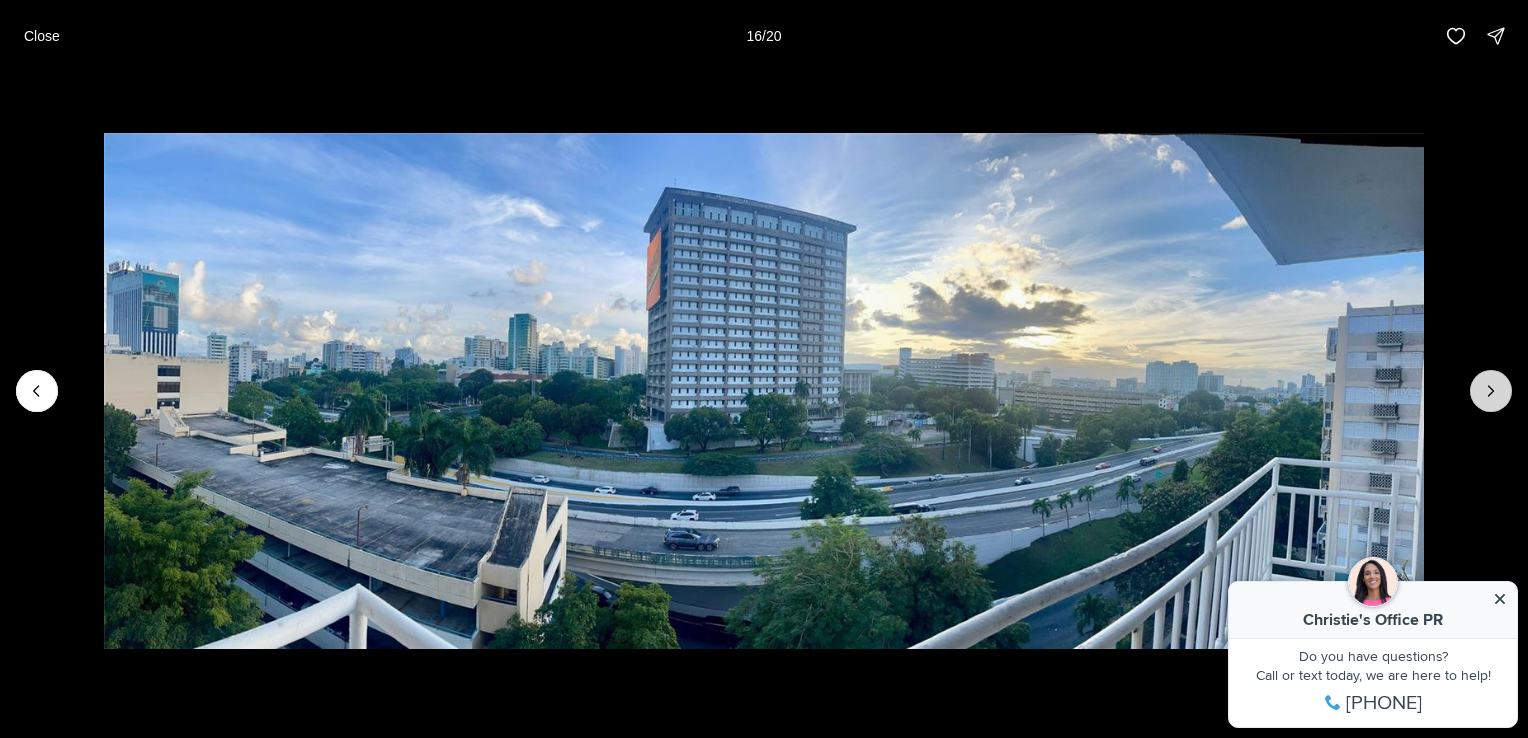click 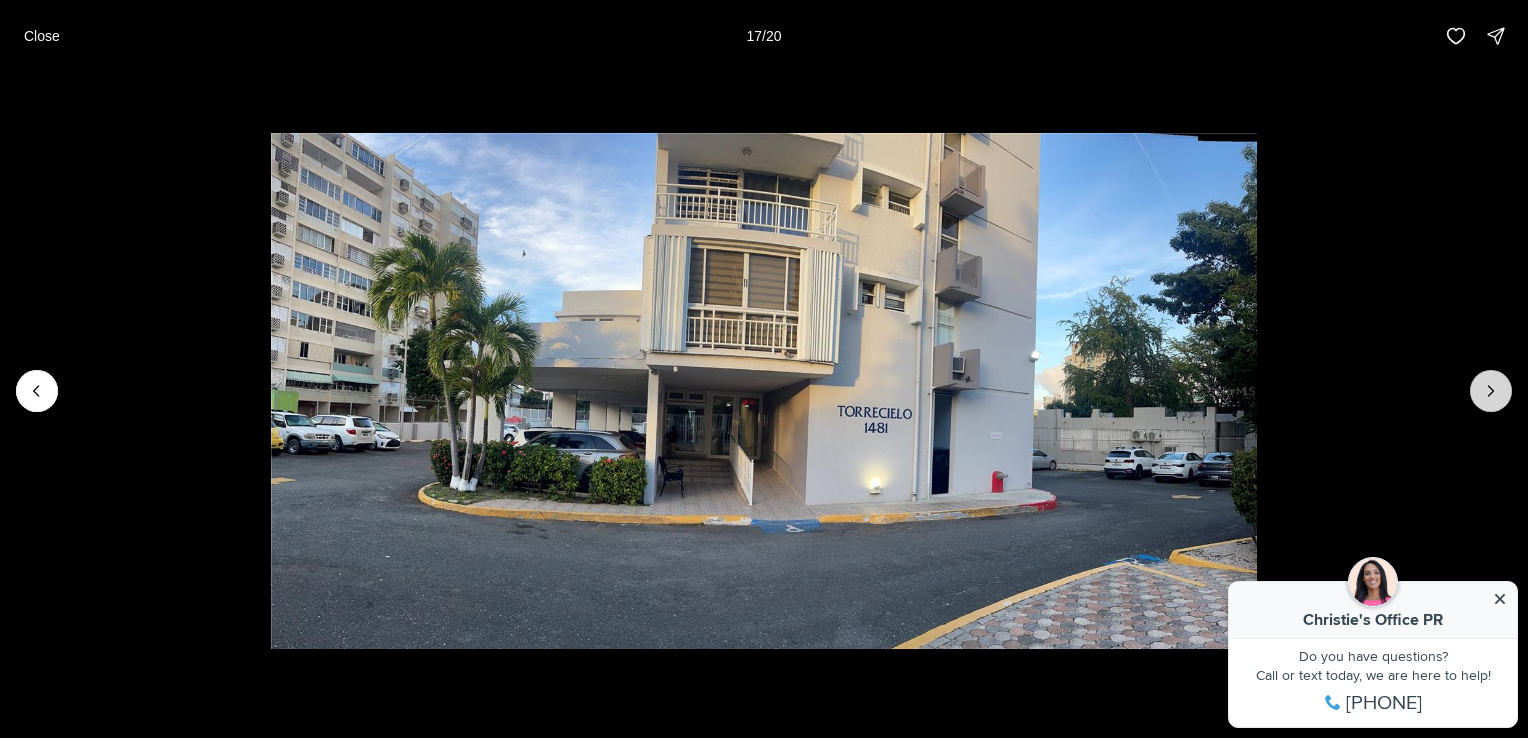 click at bounding box center (1491, 391) 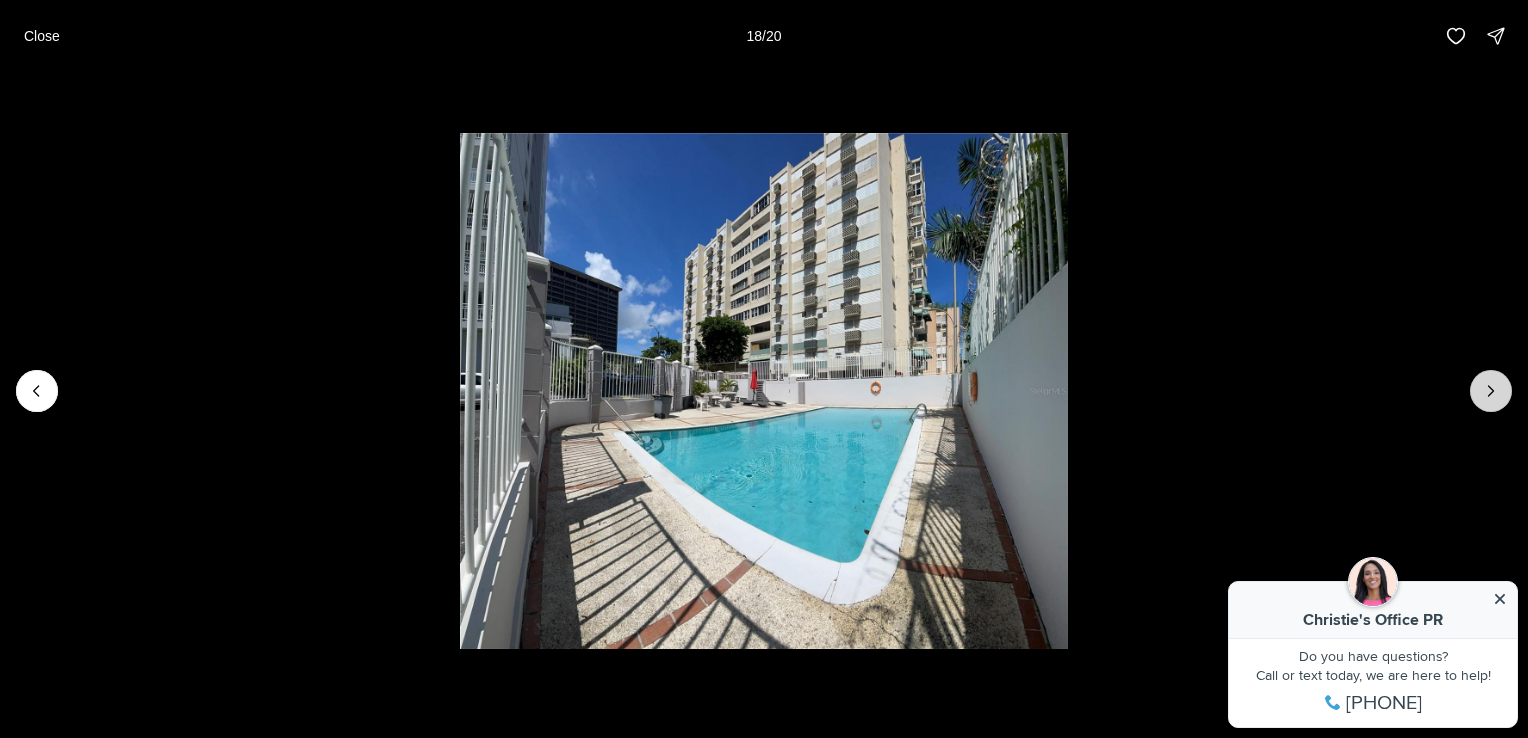 click at bounding box center [1491, 391] 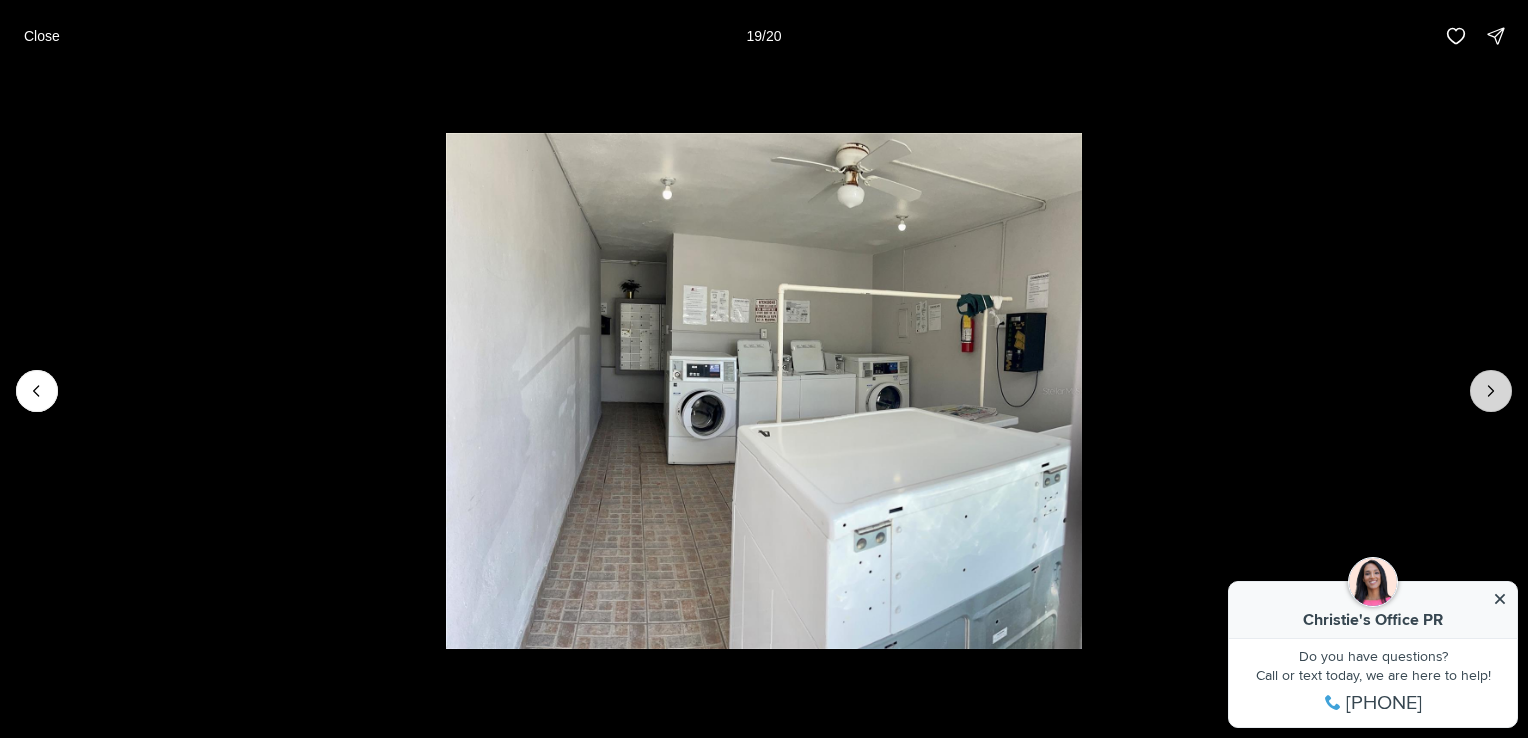 click at bounding box center (1491, 391) 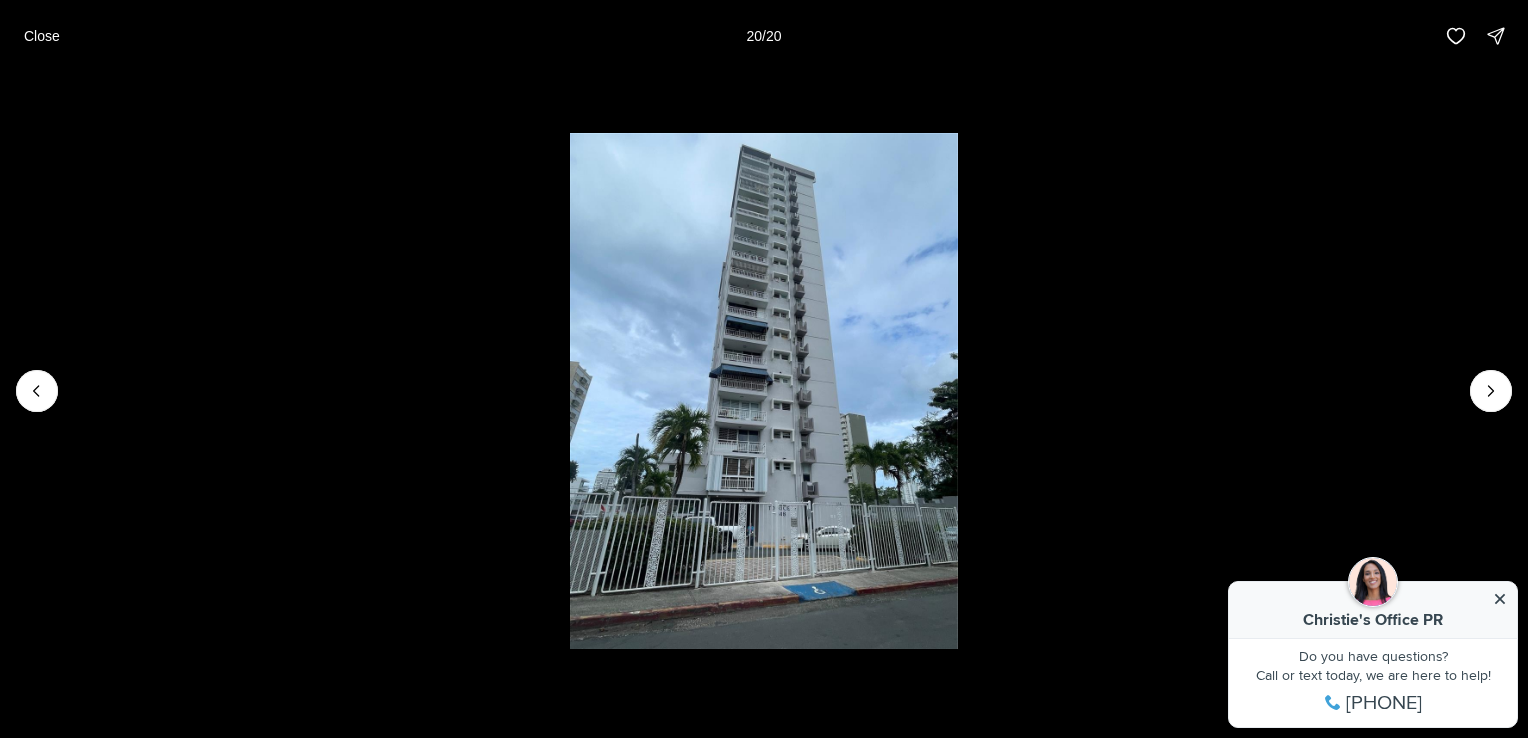 click at bounding box center [1491, 391] 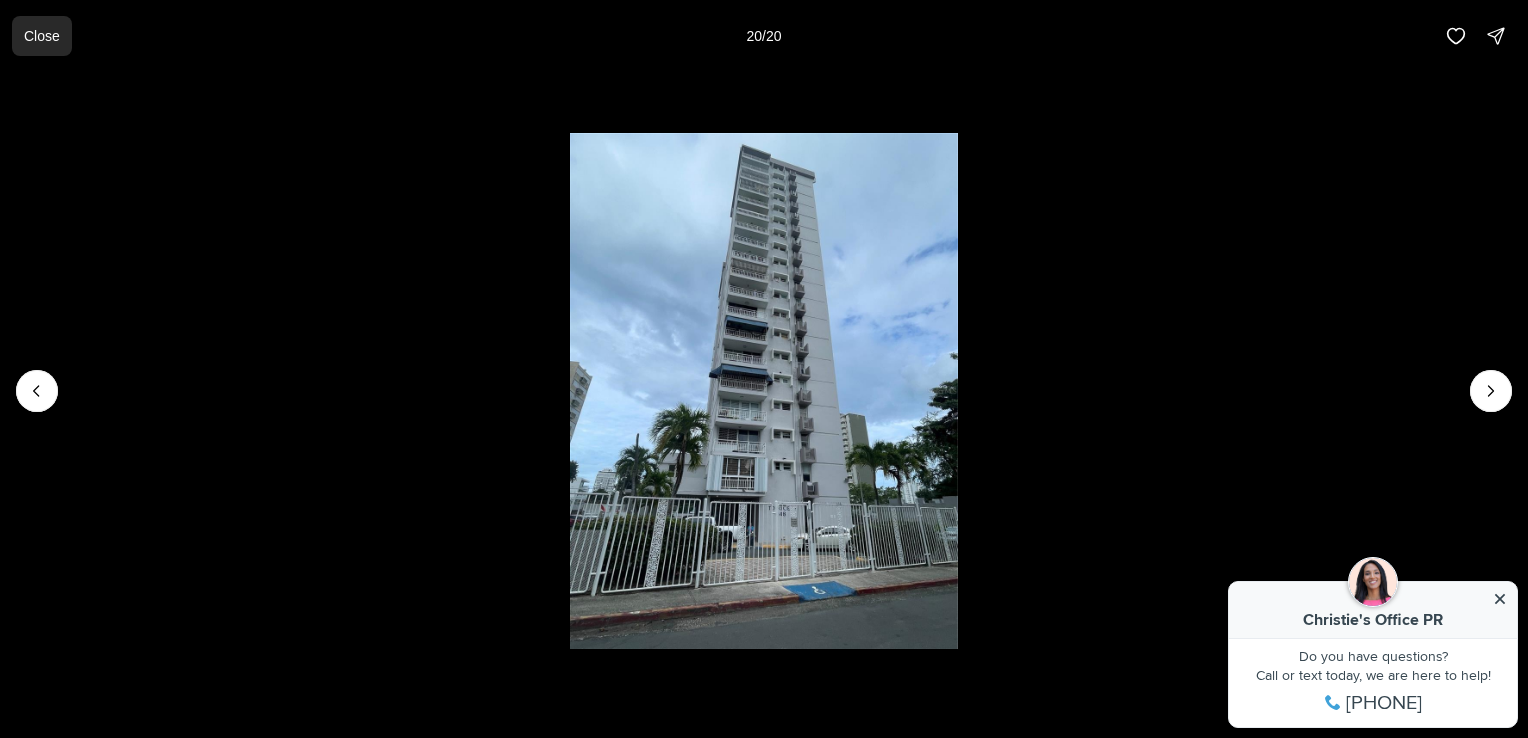 click on "Close" at bounding box center (42, 36) 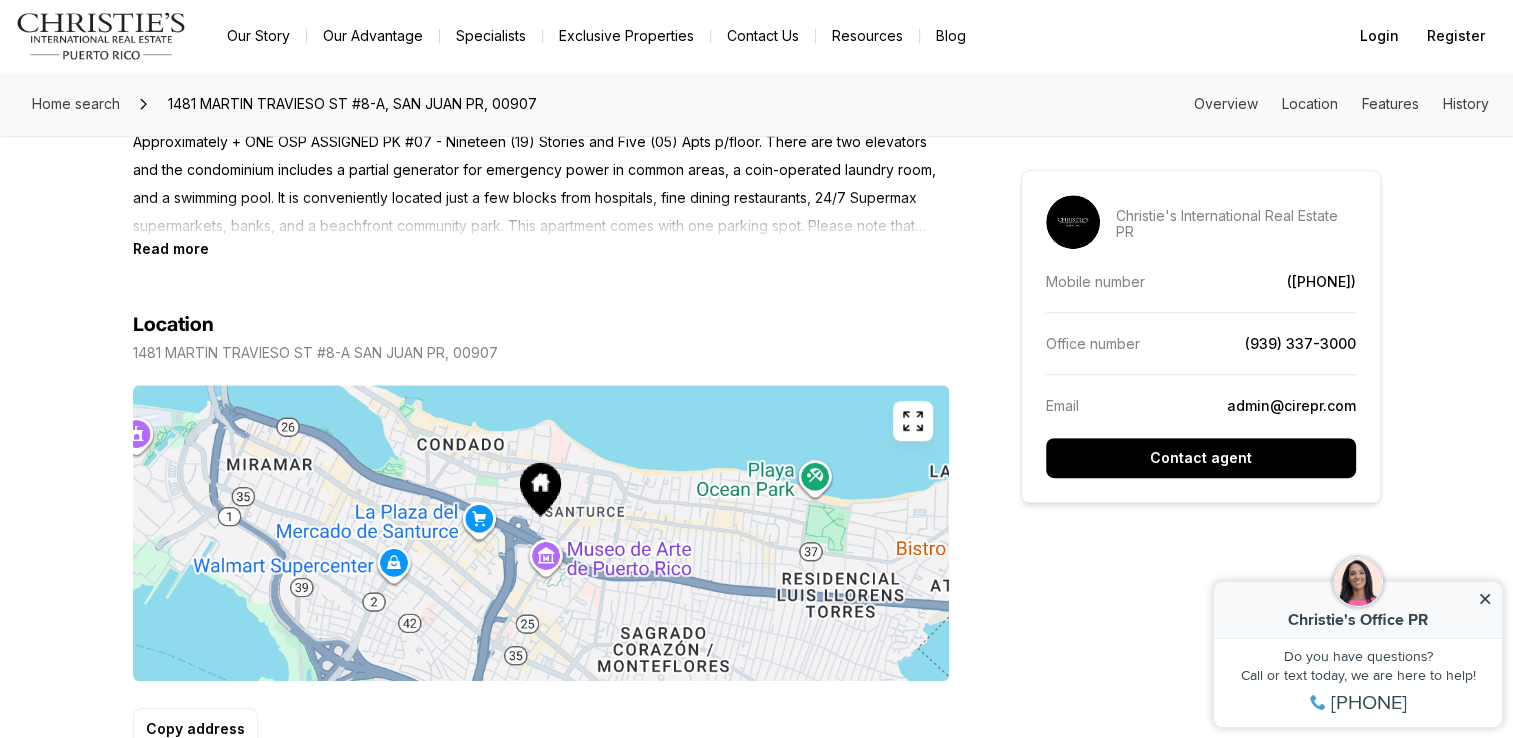 scroll, scrollTop: 900, scrollLeft: 0, axis: vertical 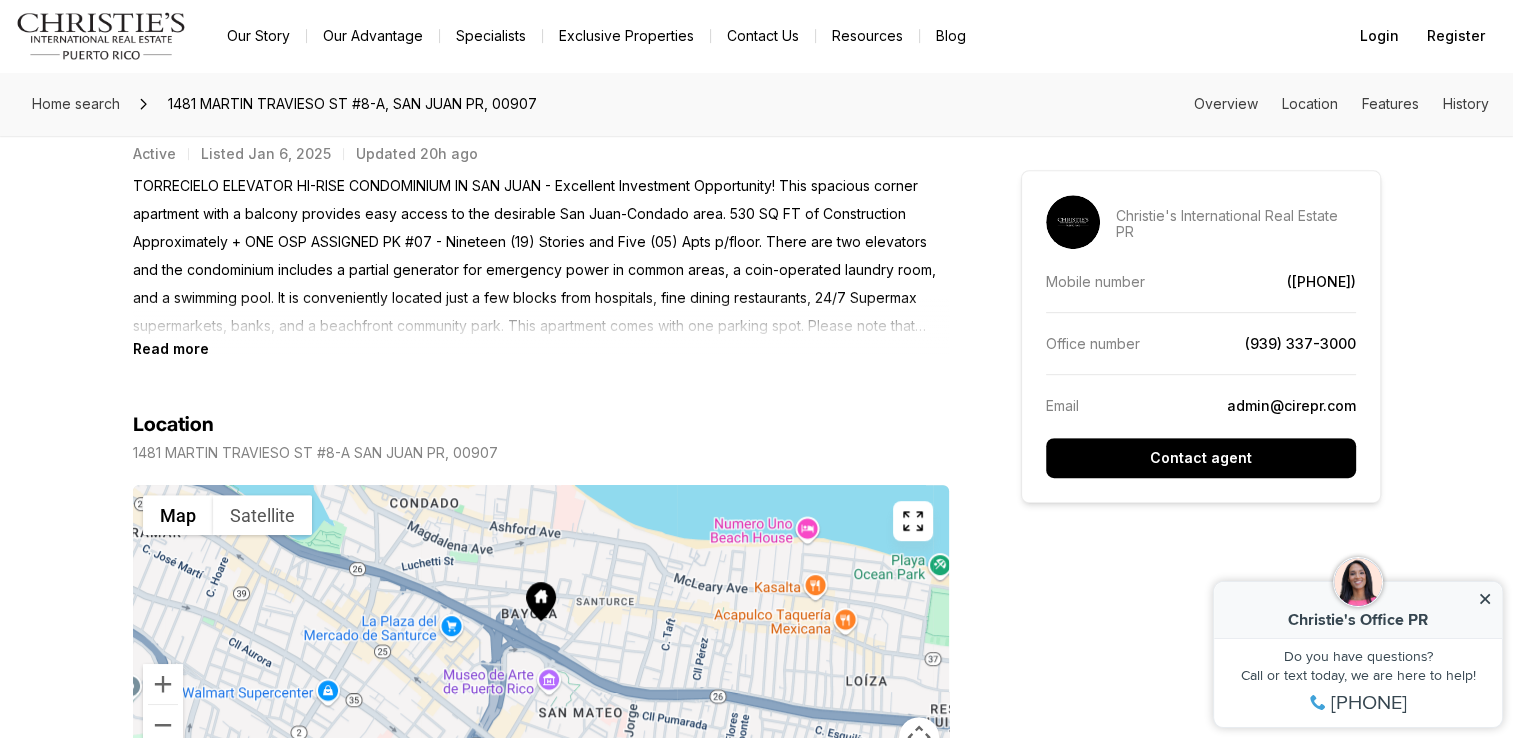 click at bounding box center (913, 521) 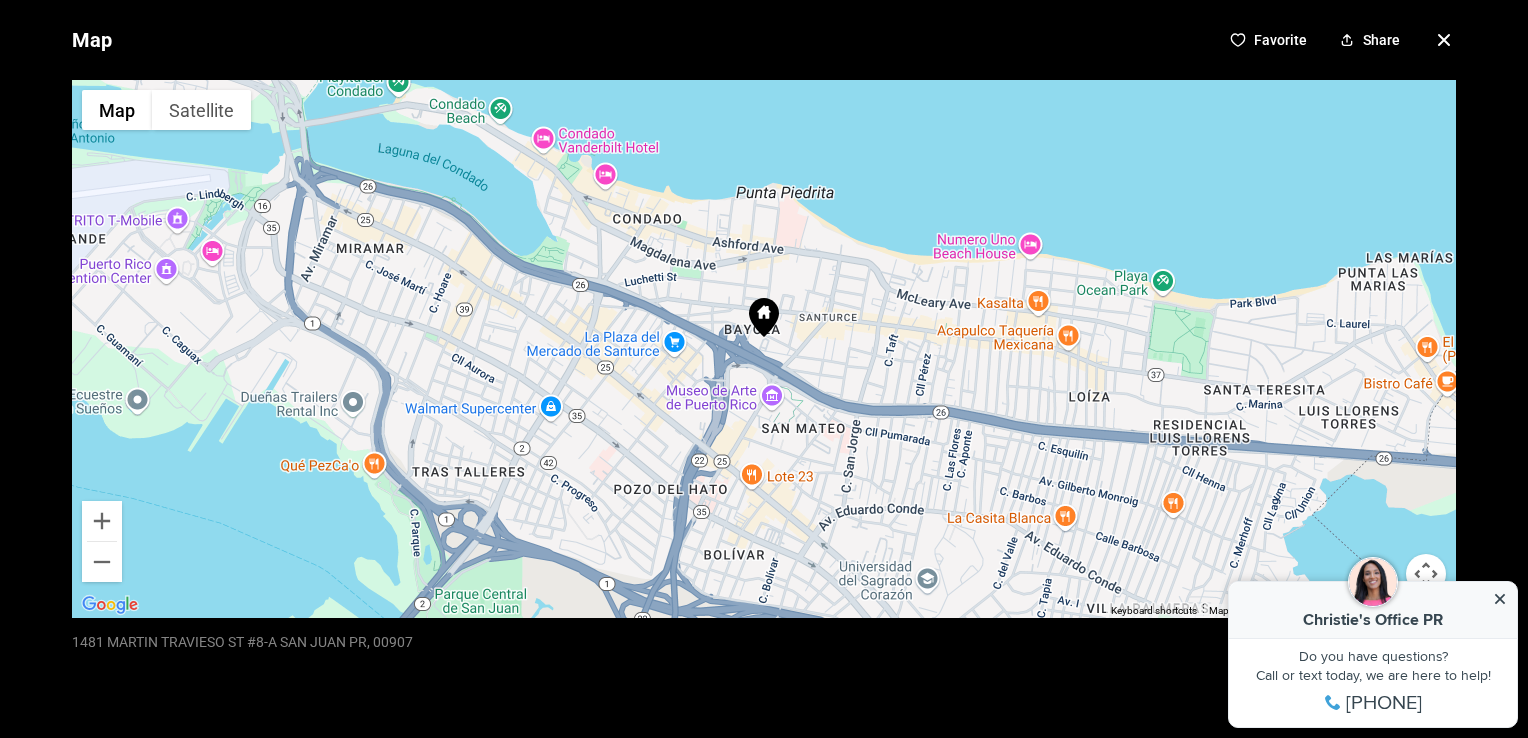 click 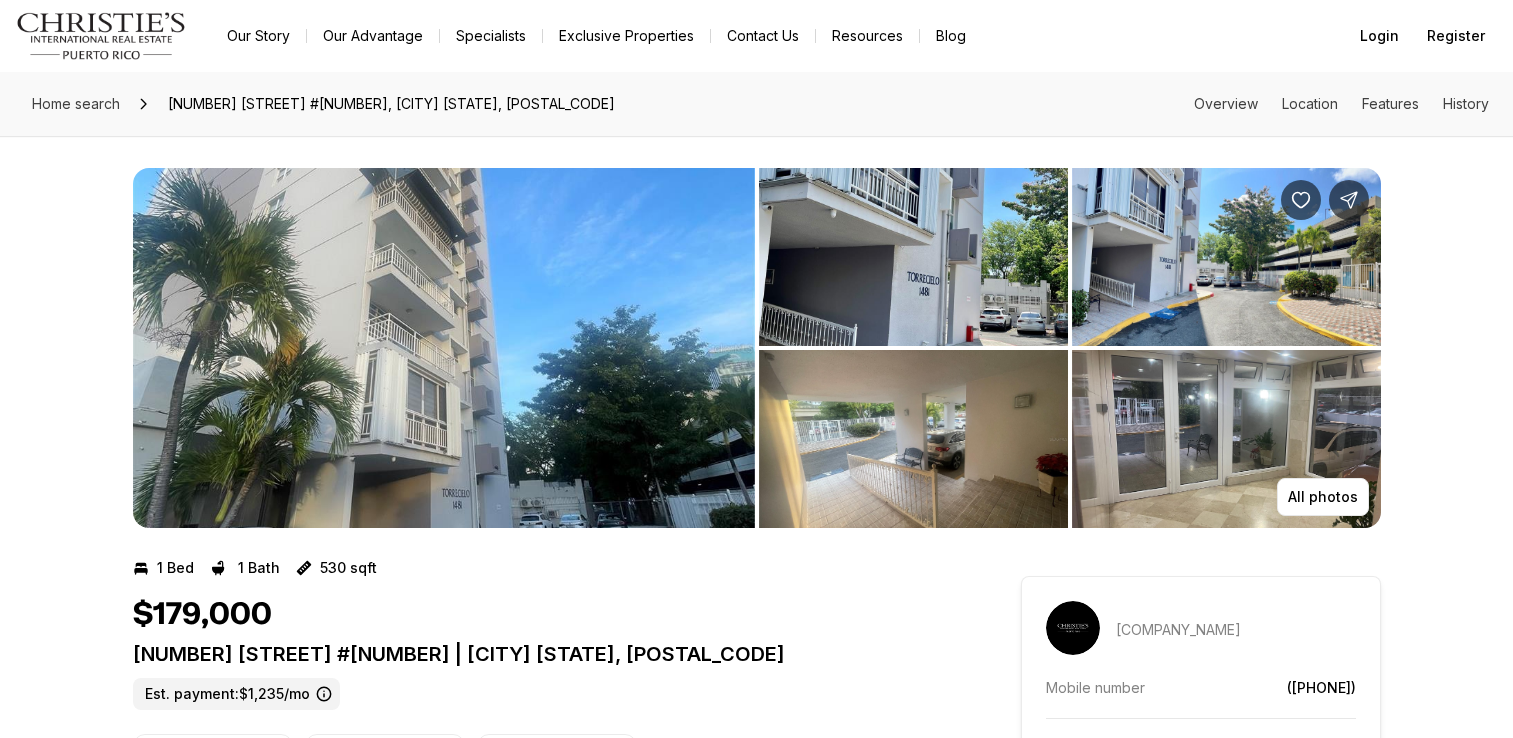 scroll, scrollTop: 0, scrollLeft: 0, axis: both 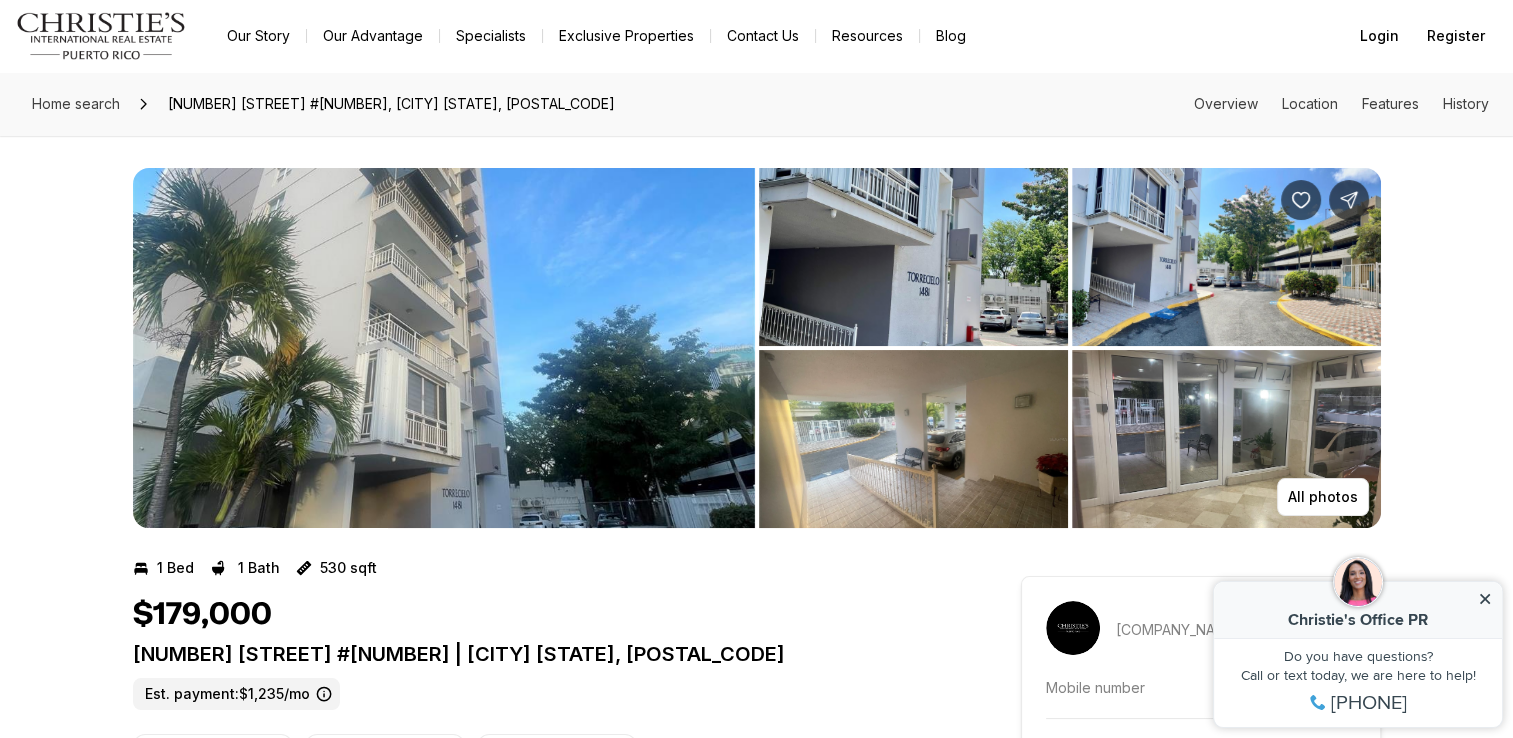 click at bounding box center (1226, 439) 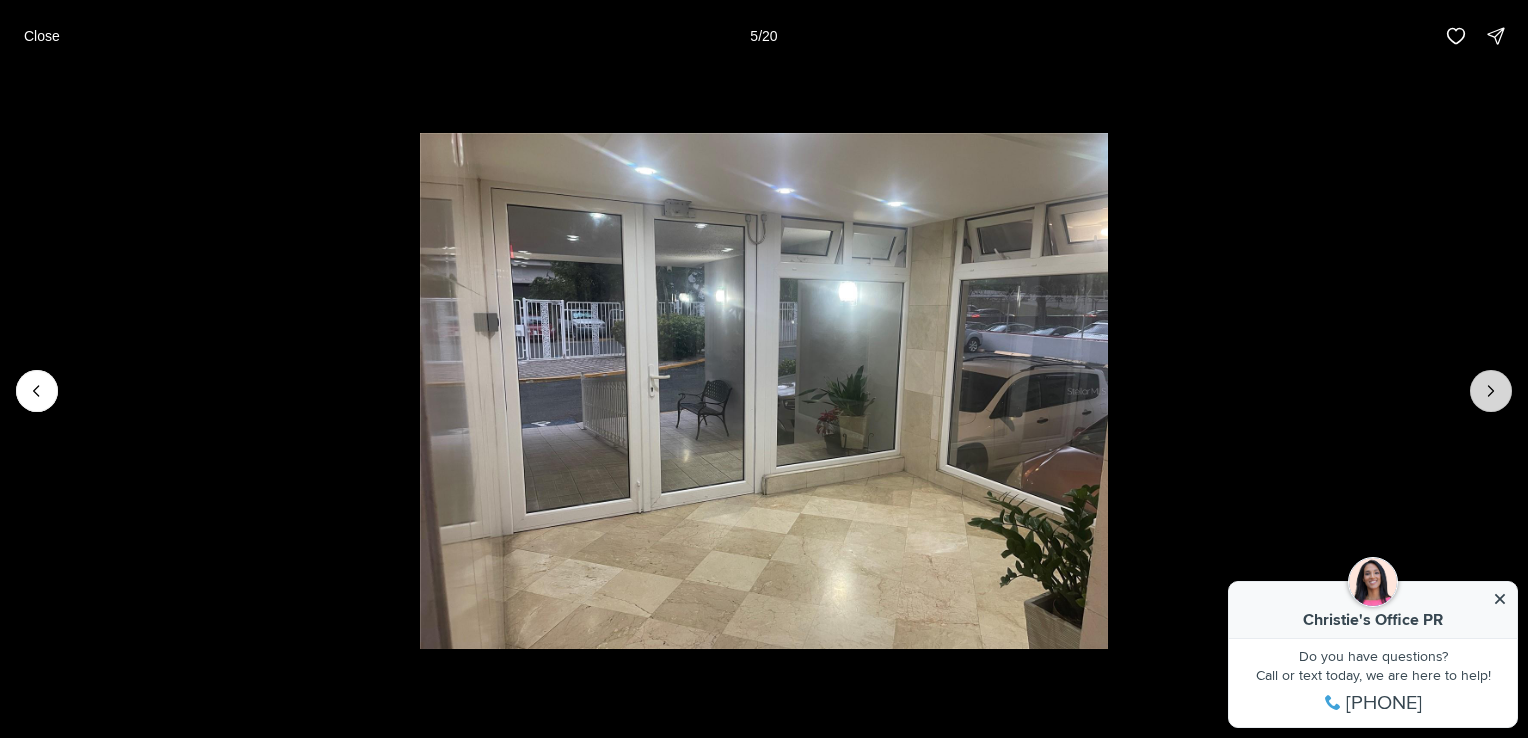 click 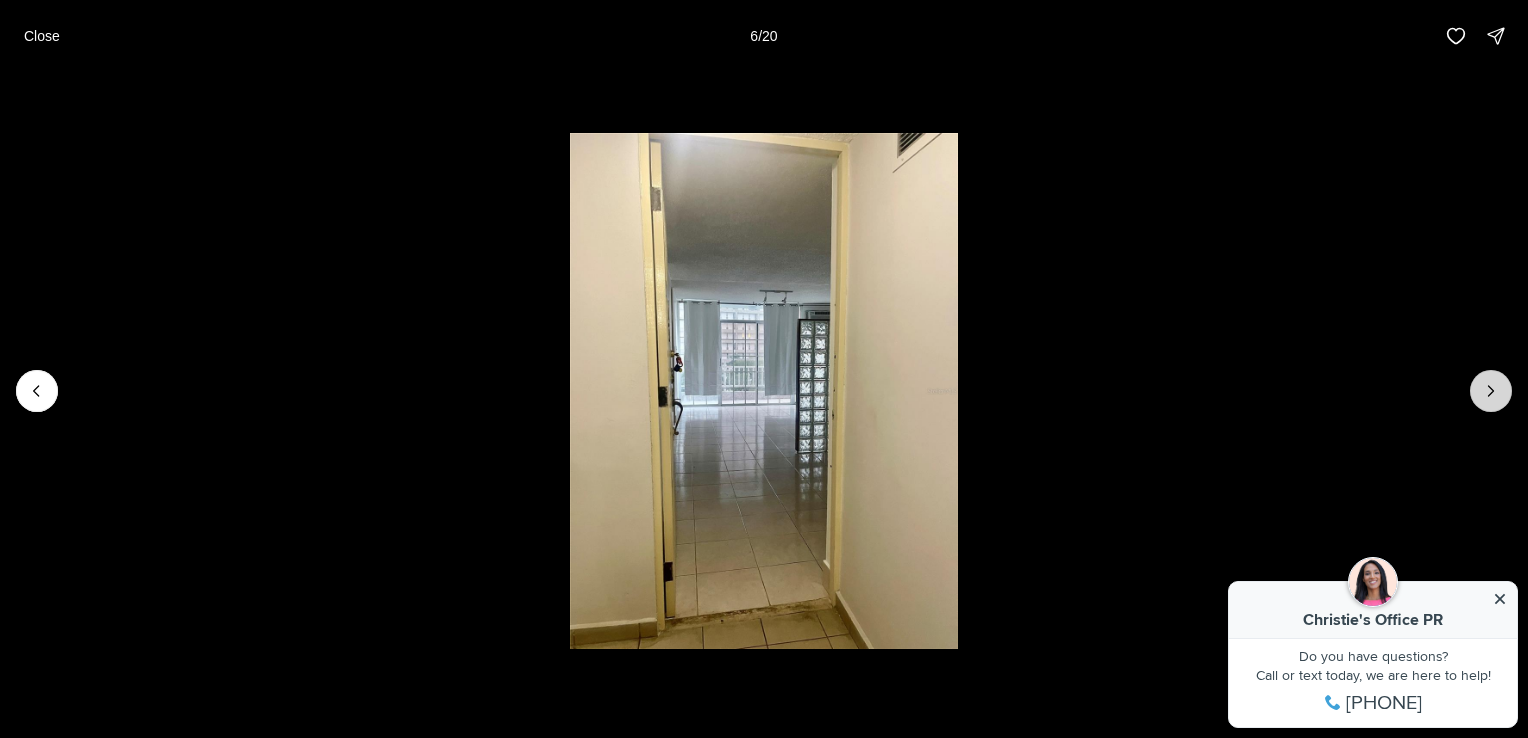 click 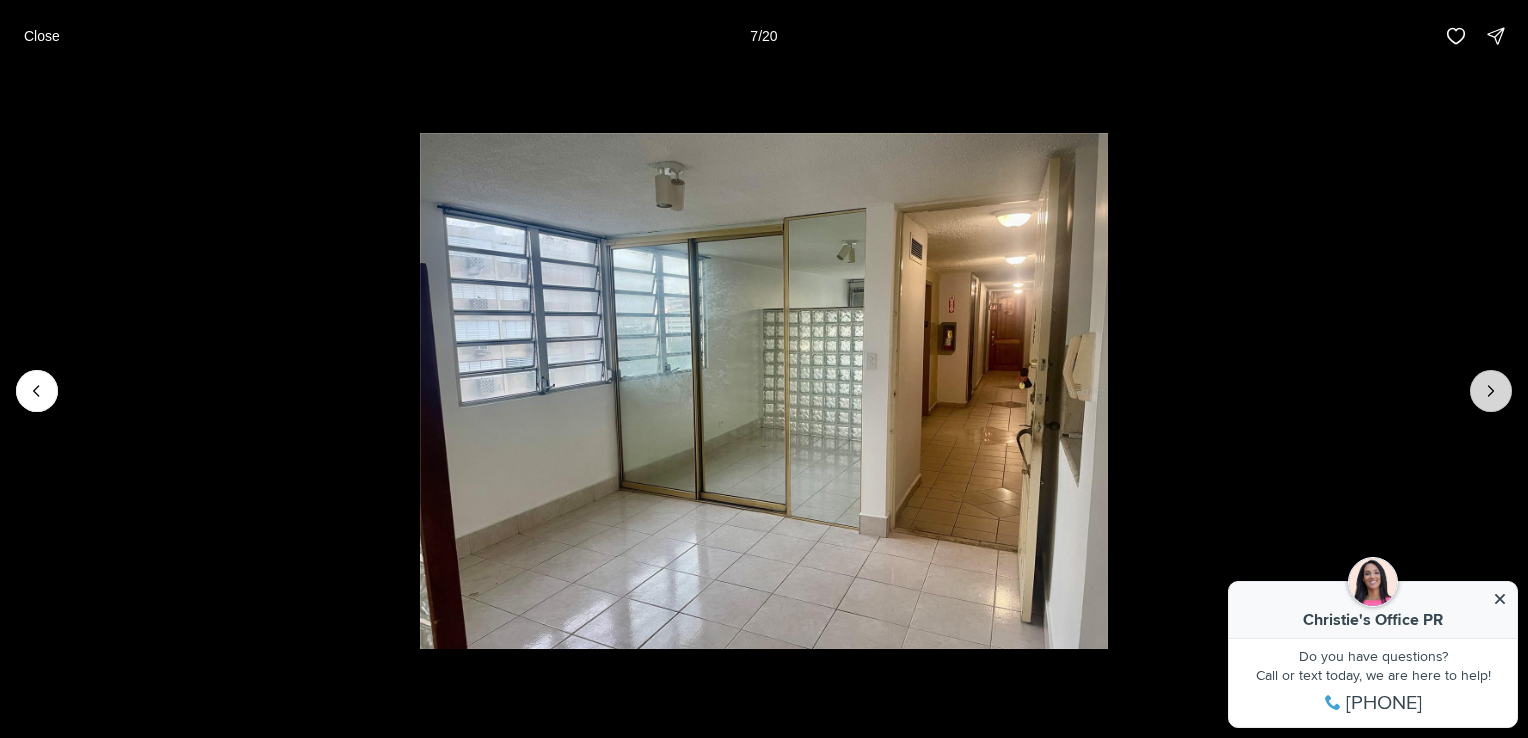 click 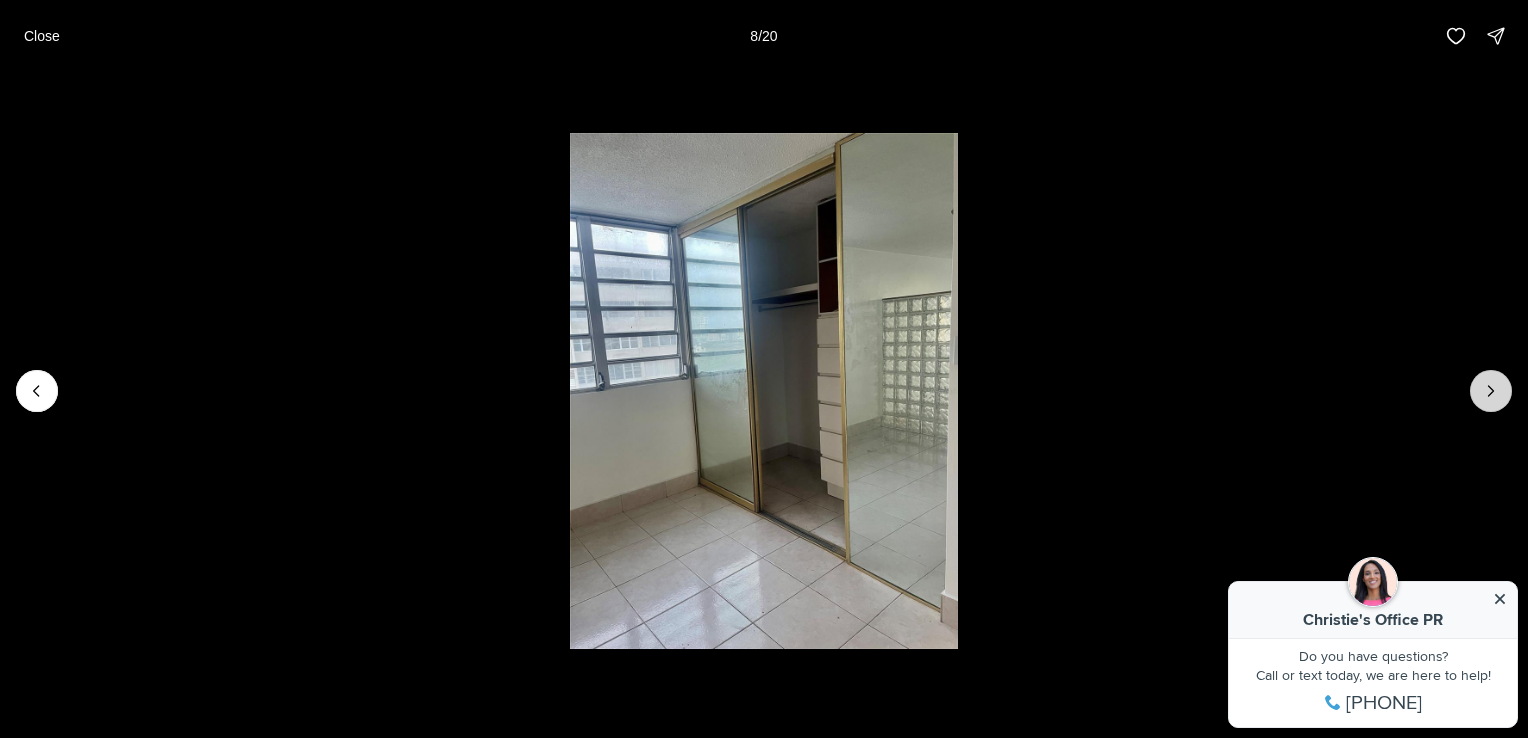 click 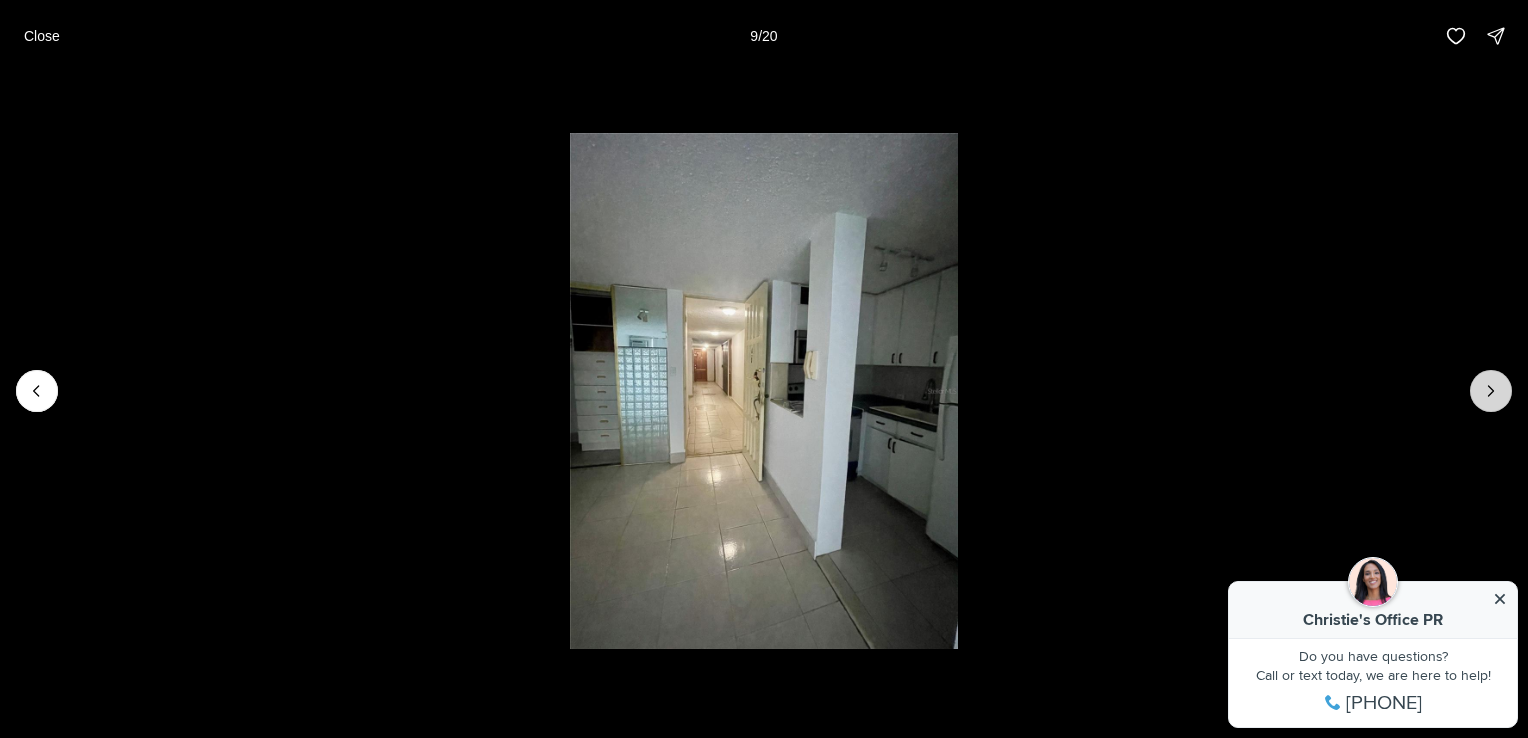 click 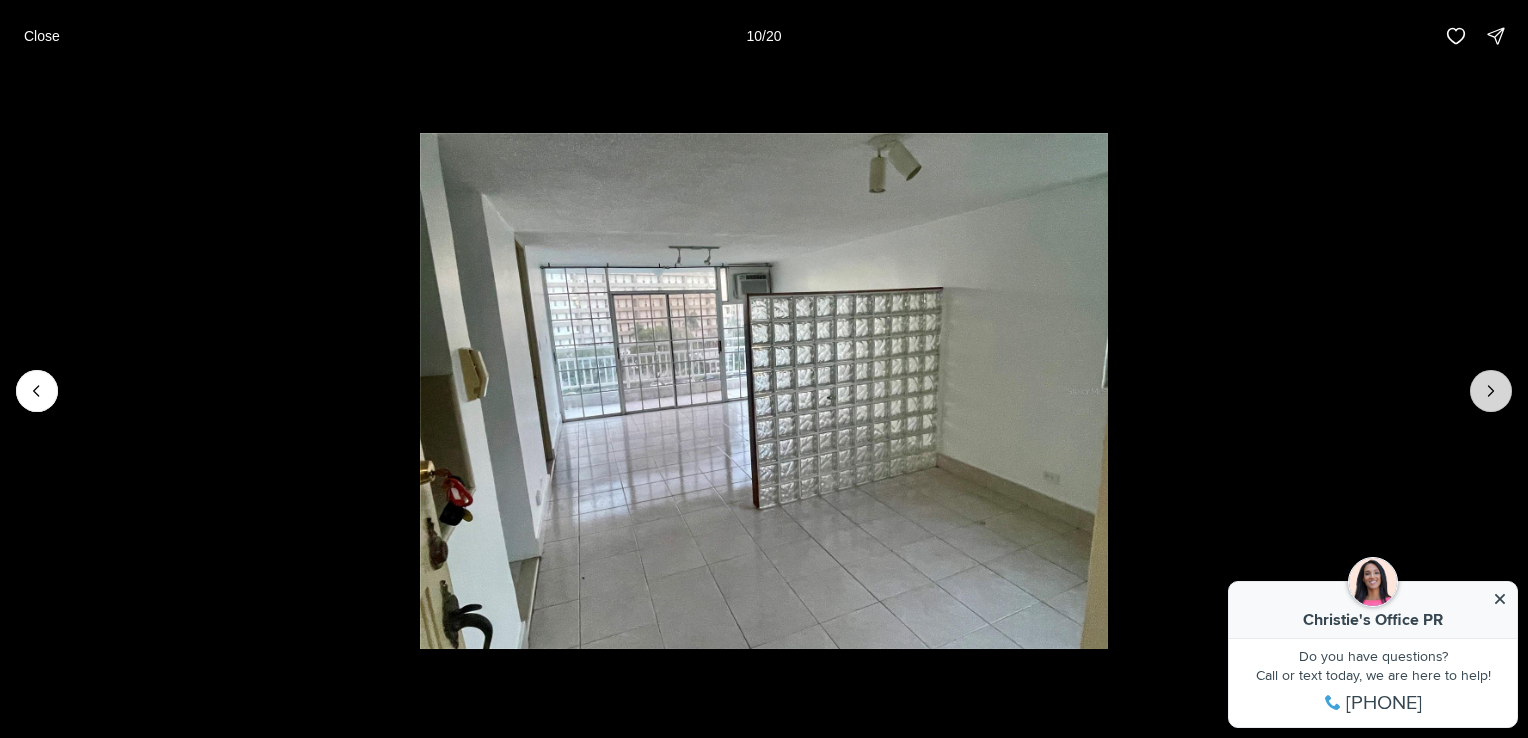 click at bounding box center (1491, 391) 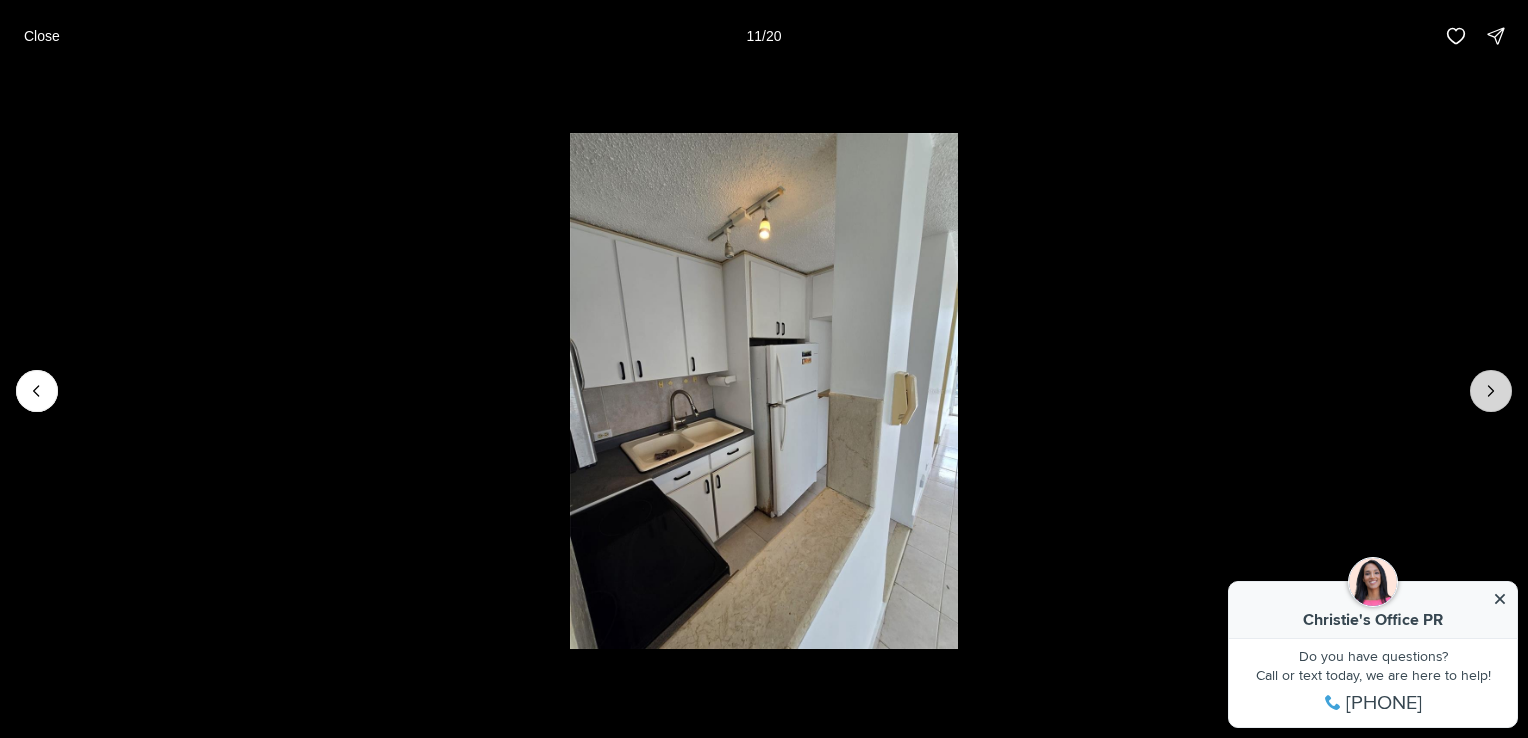 click 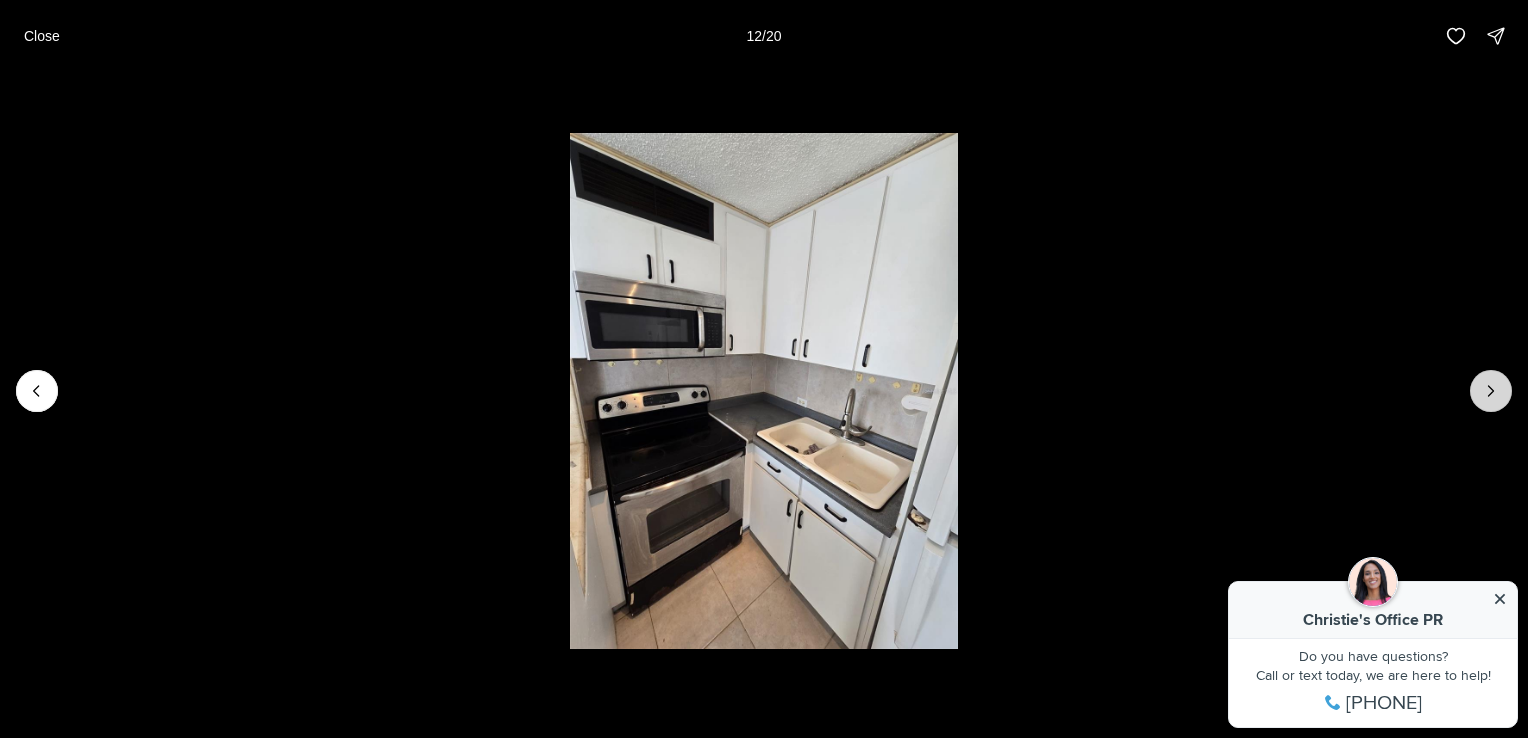 click 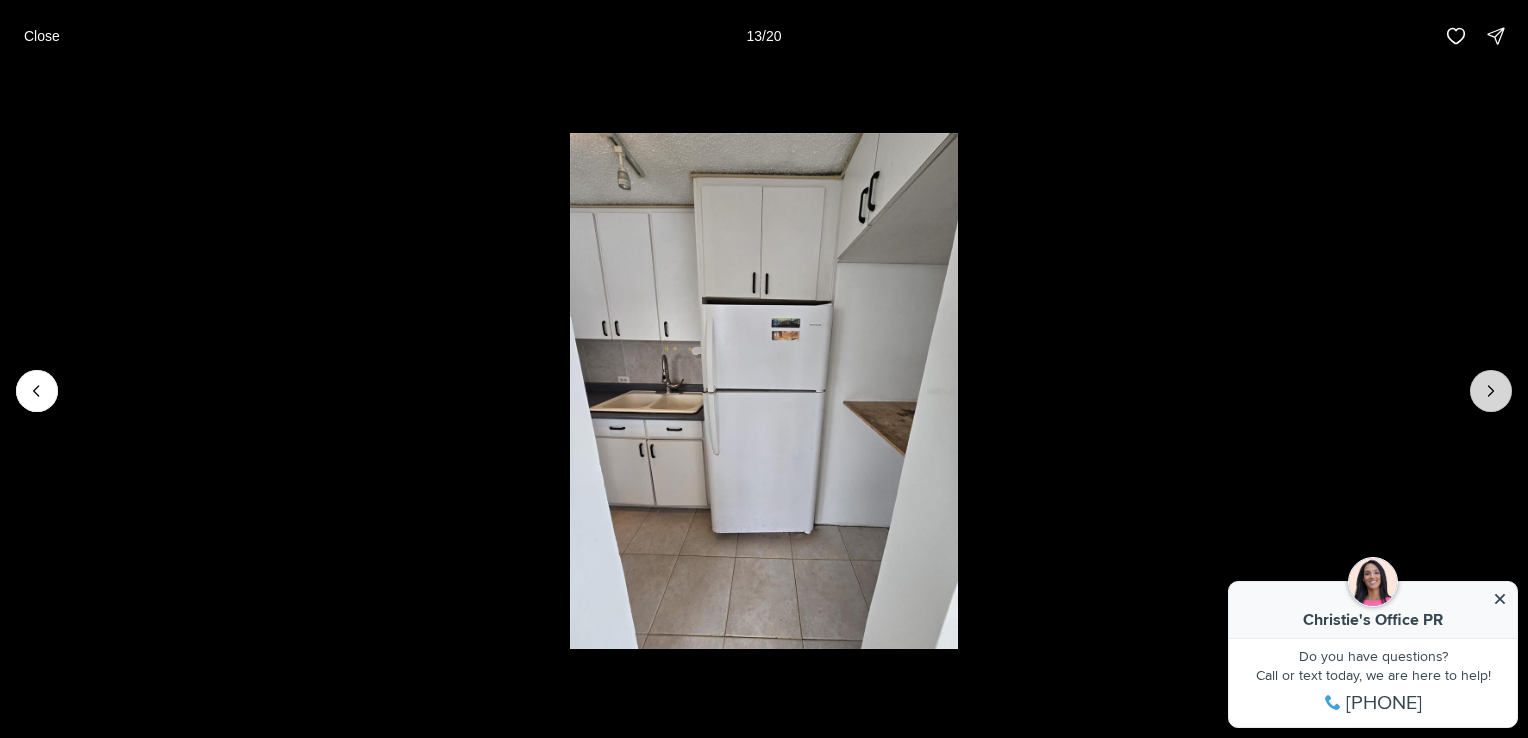 click 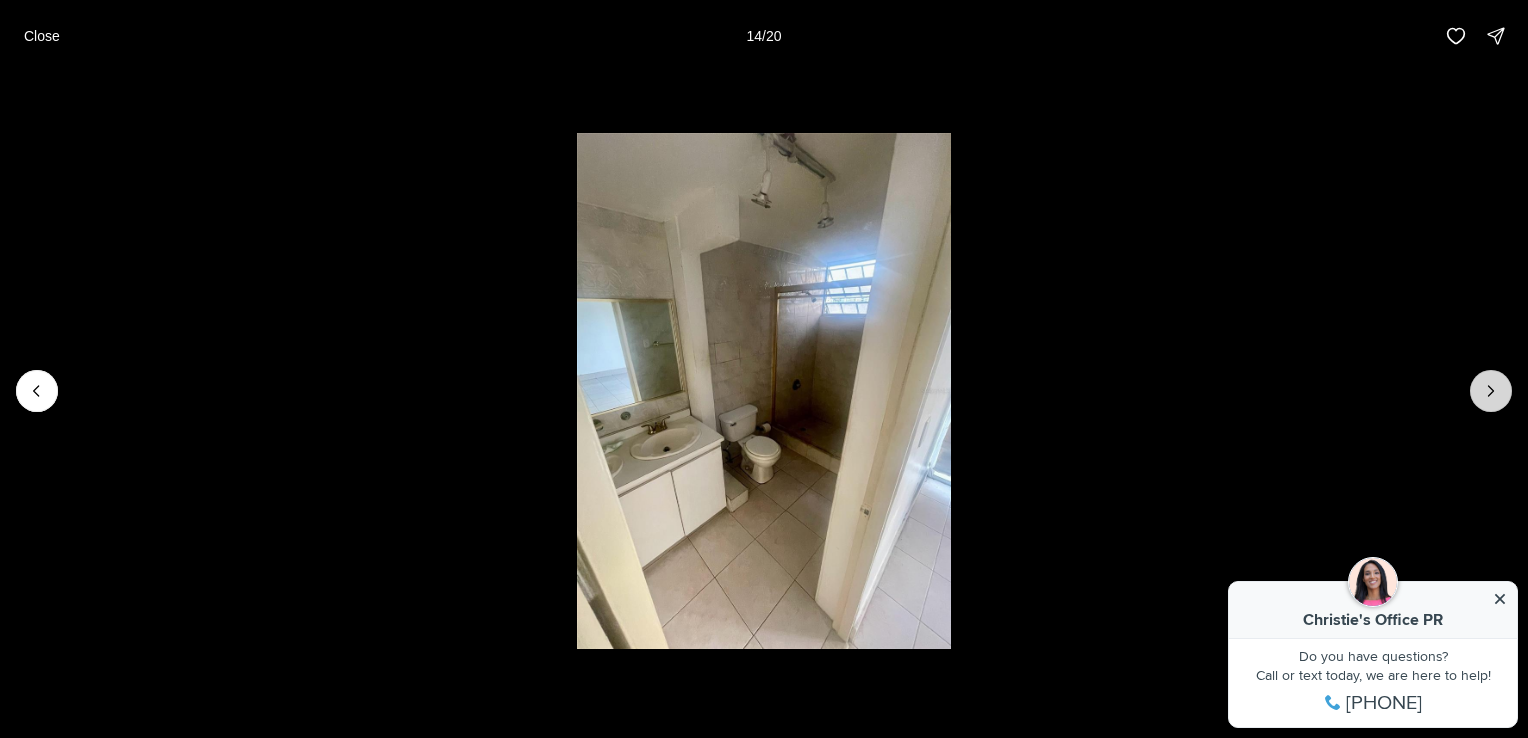 click 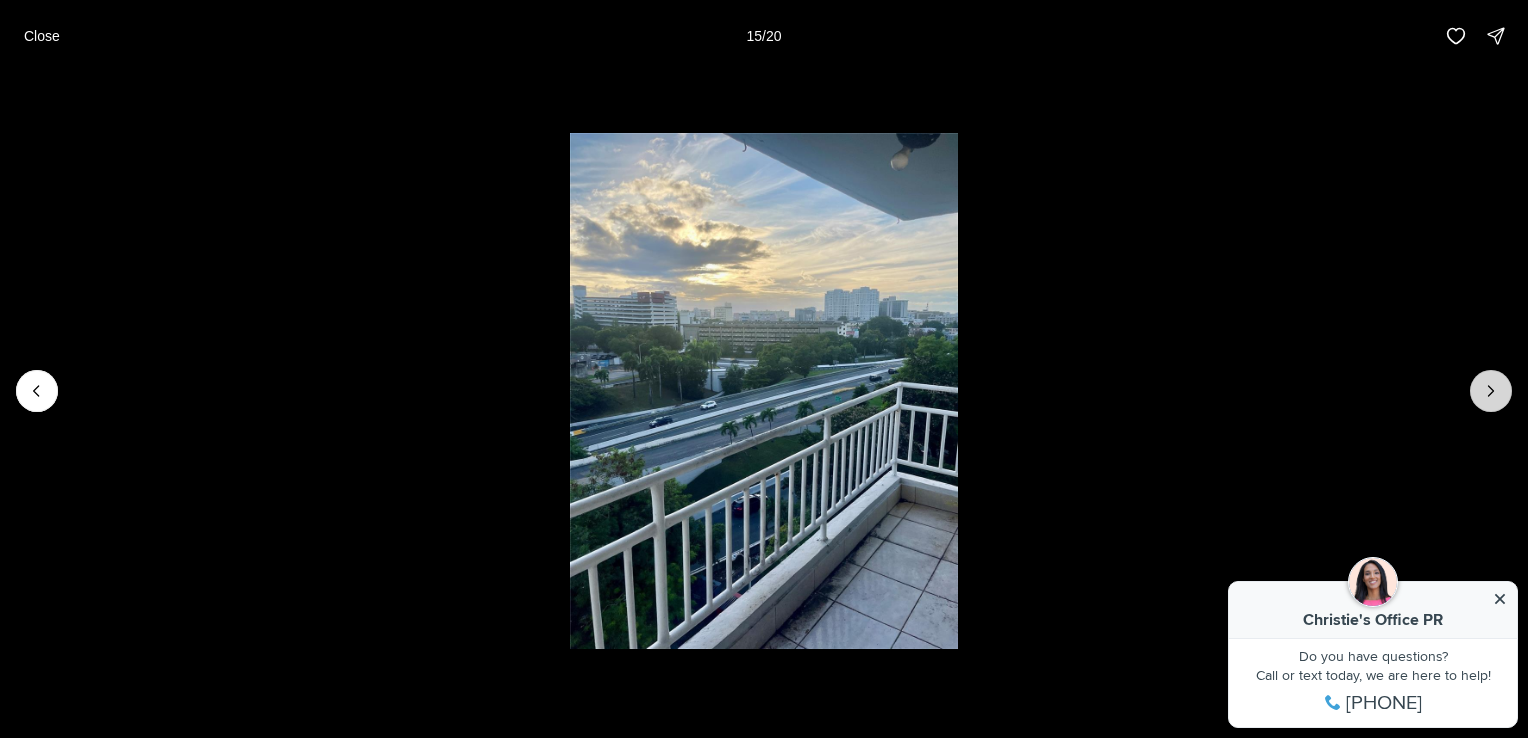 click 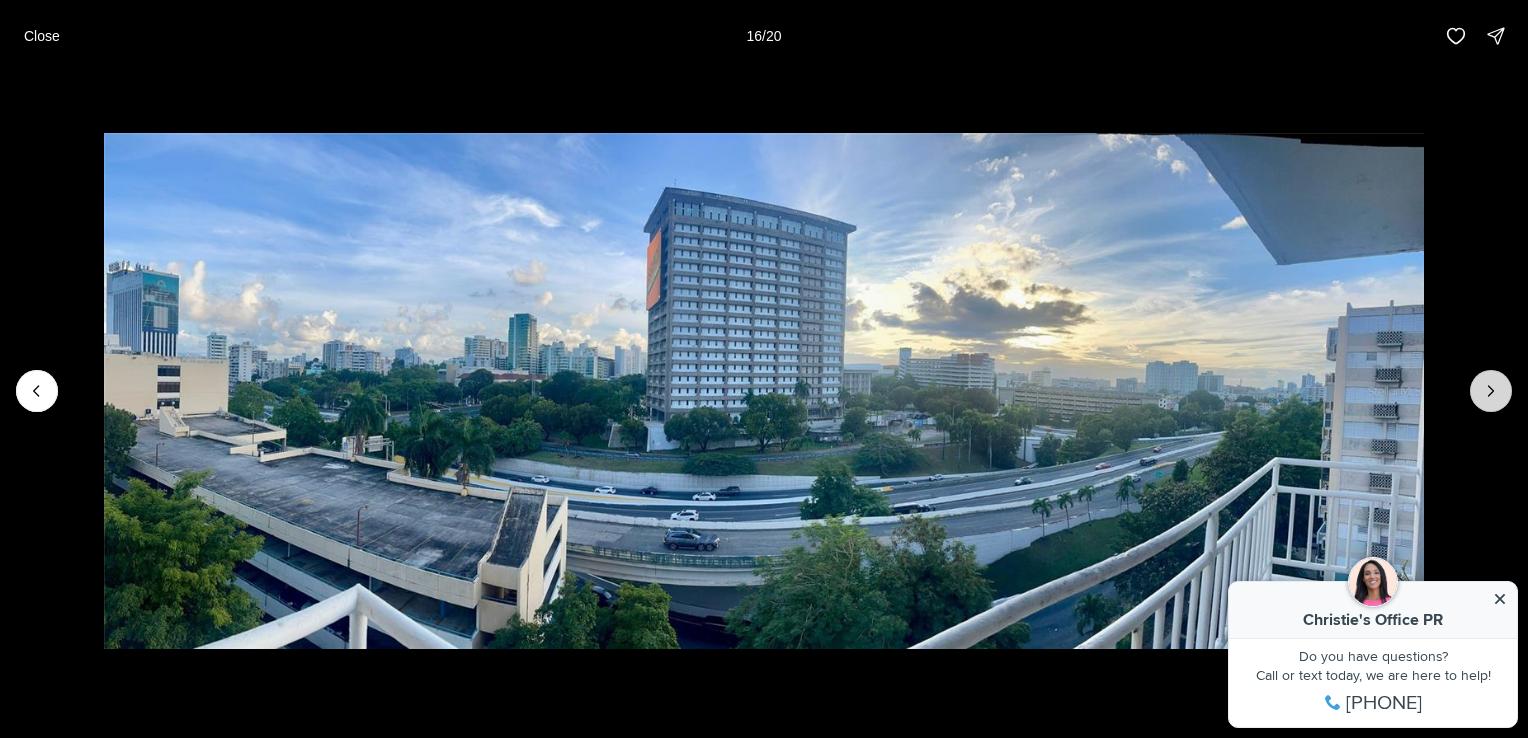 click 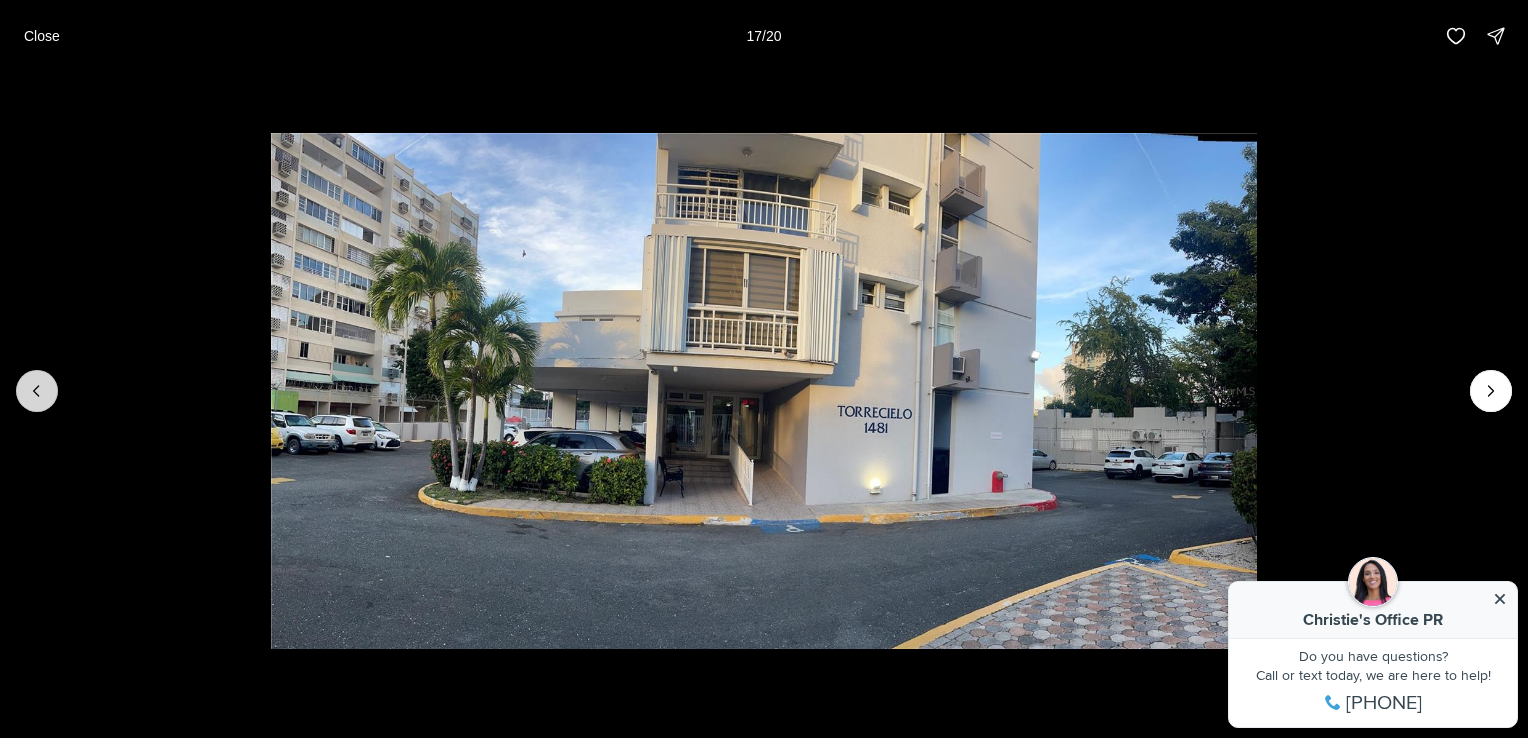 click at bounding box center [37, 391] 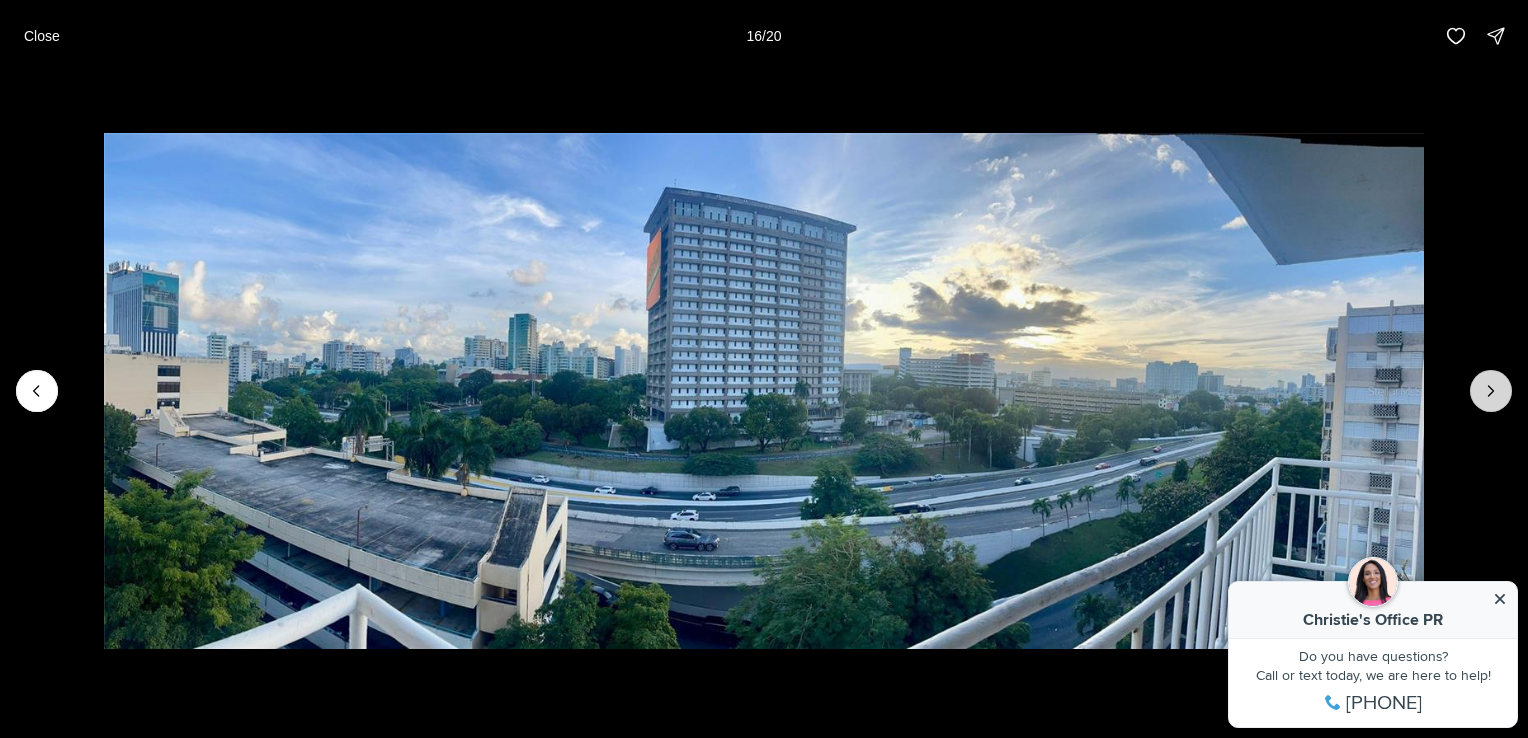 click 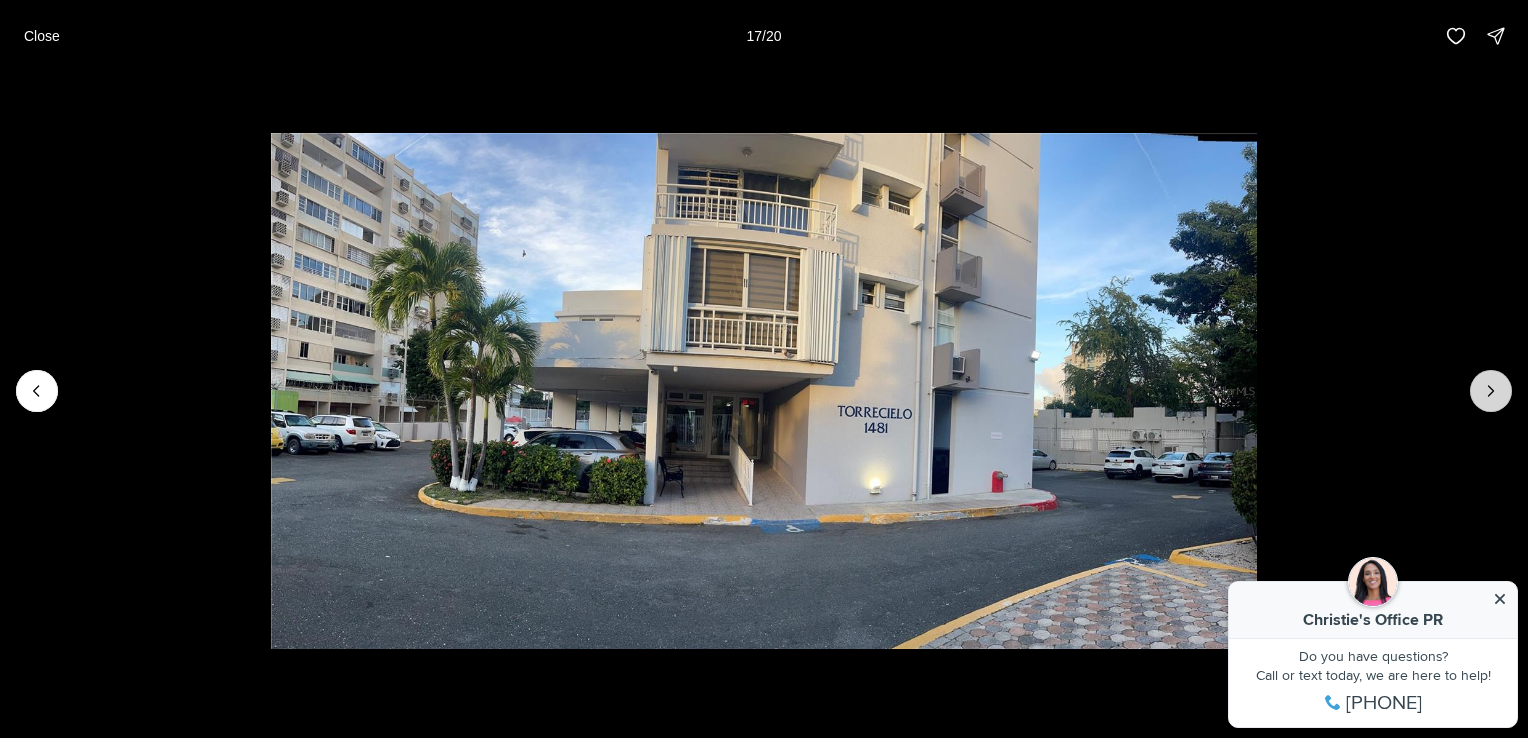 click 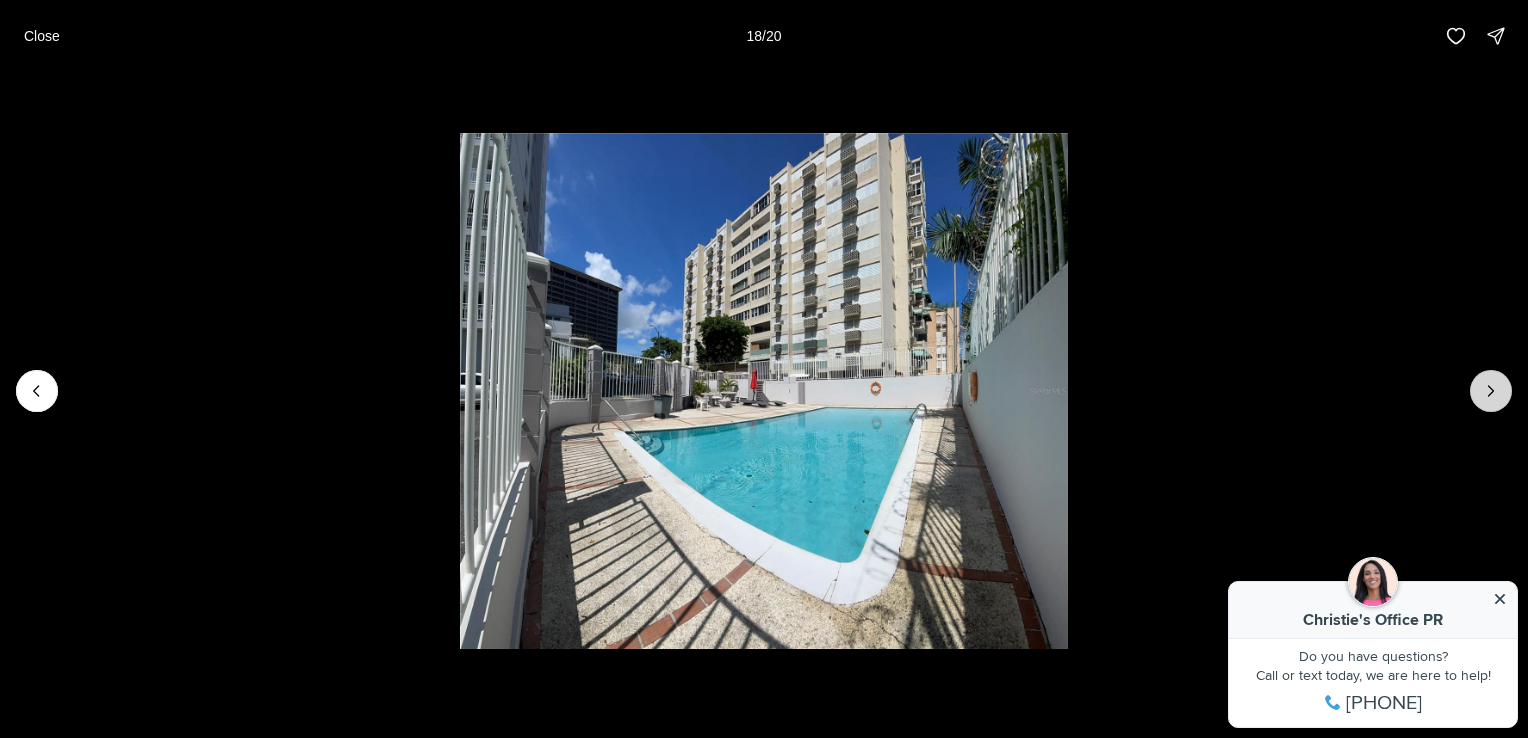 click 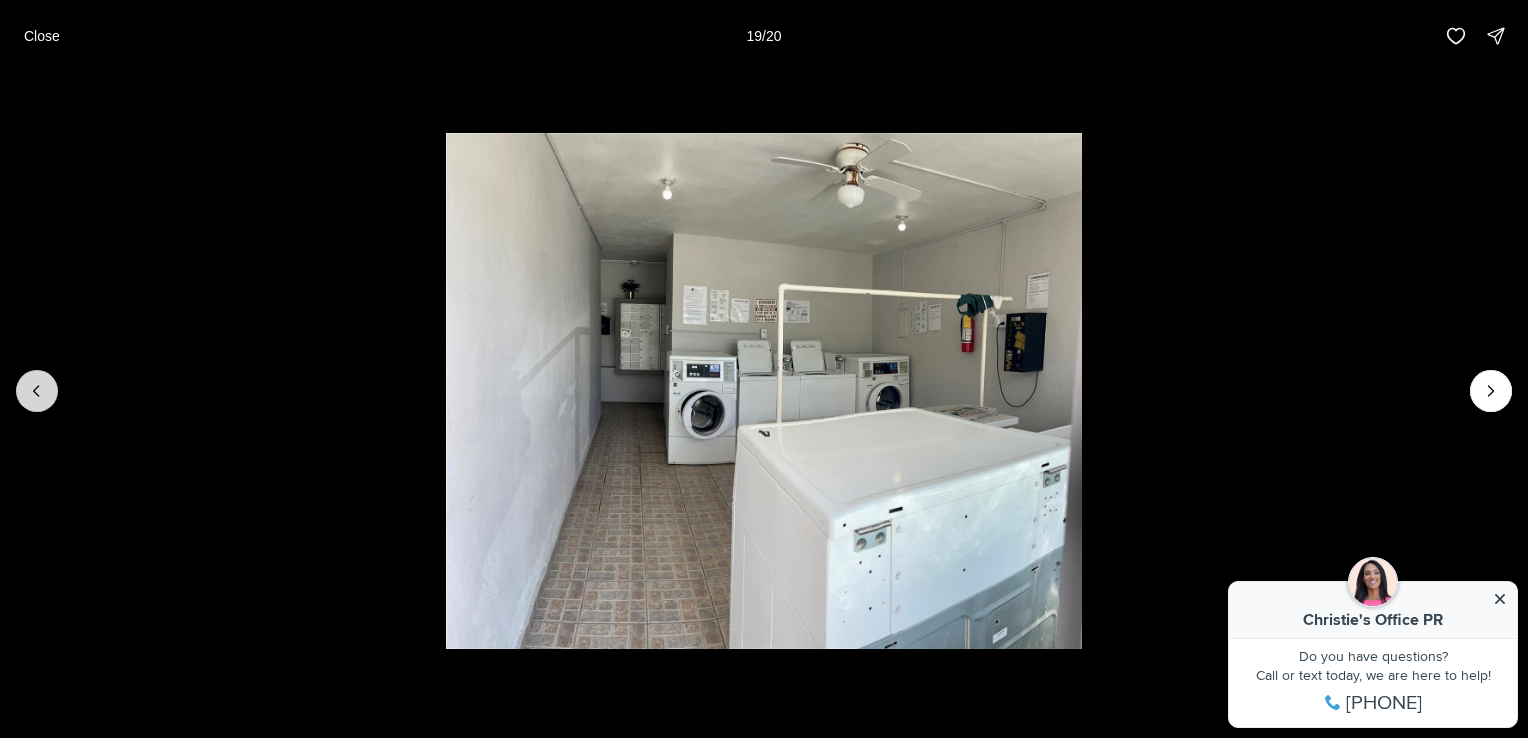 click 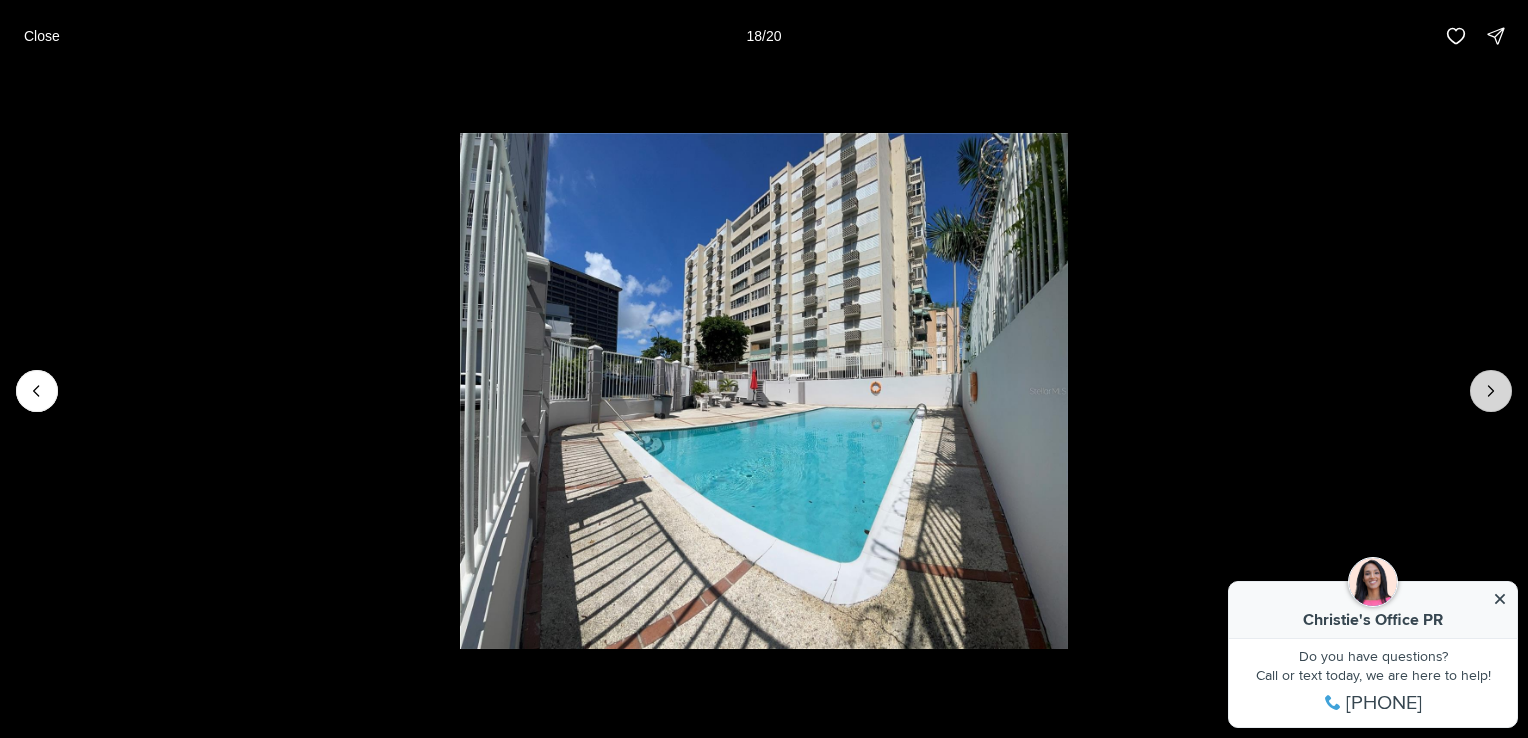 click at bounding box center (1491, 391) 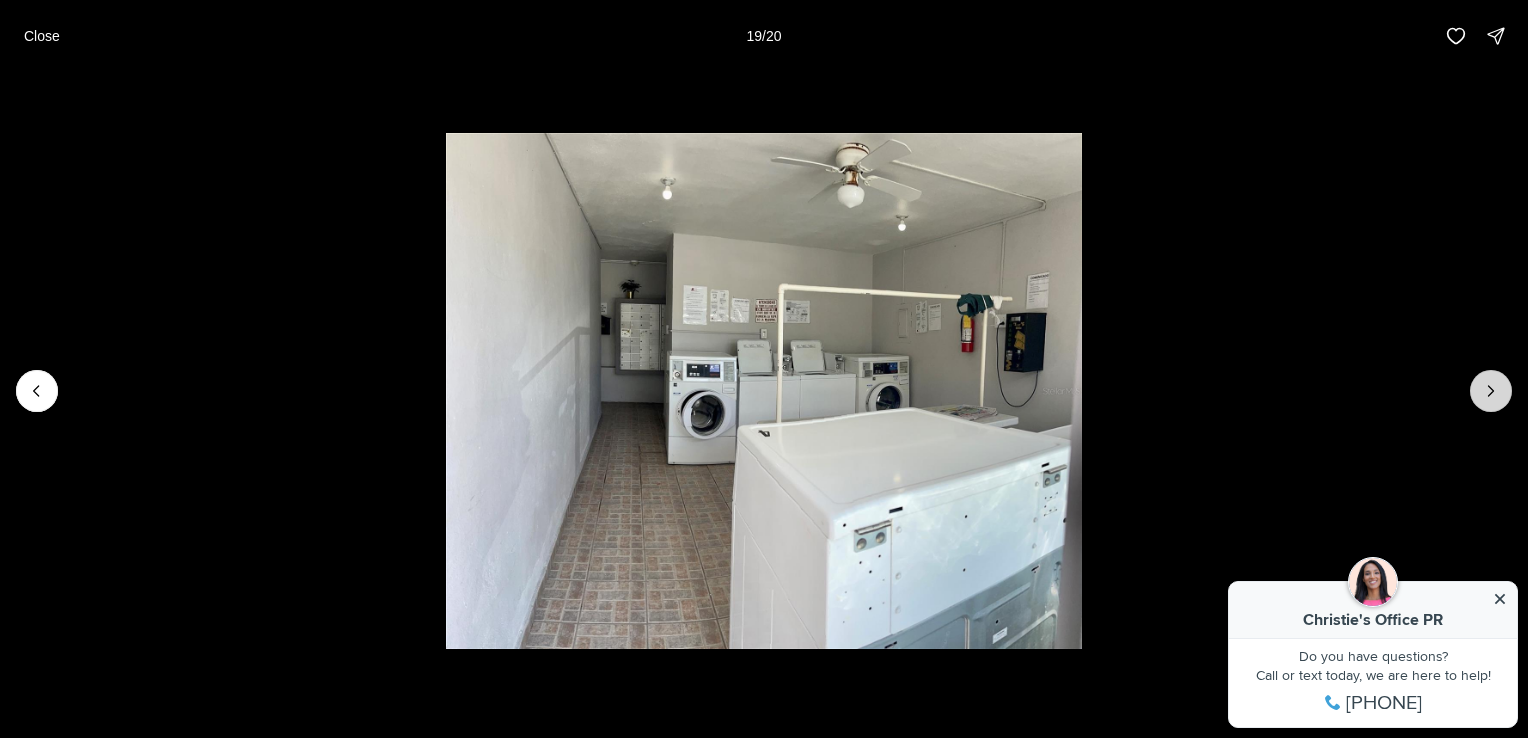 click at bounding box center [1491, 391] 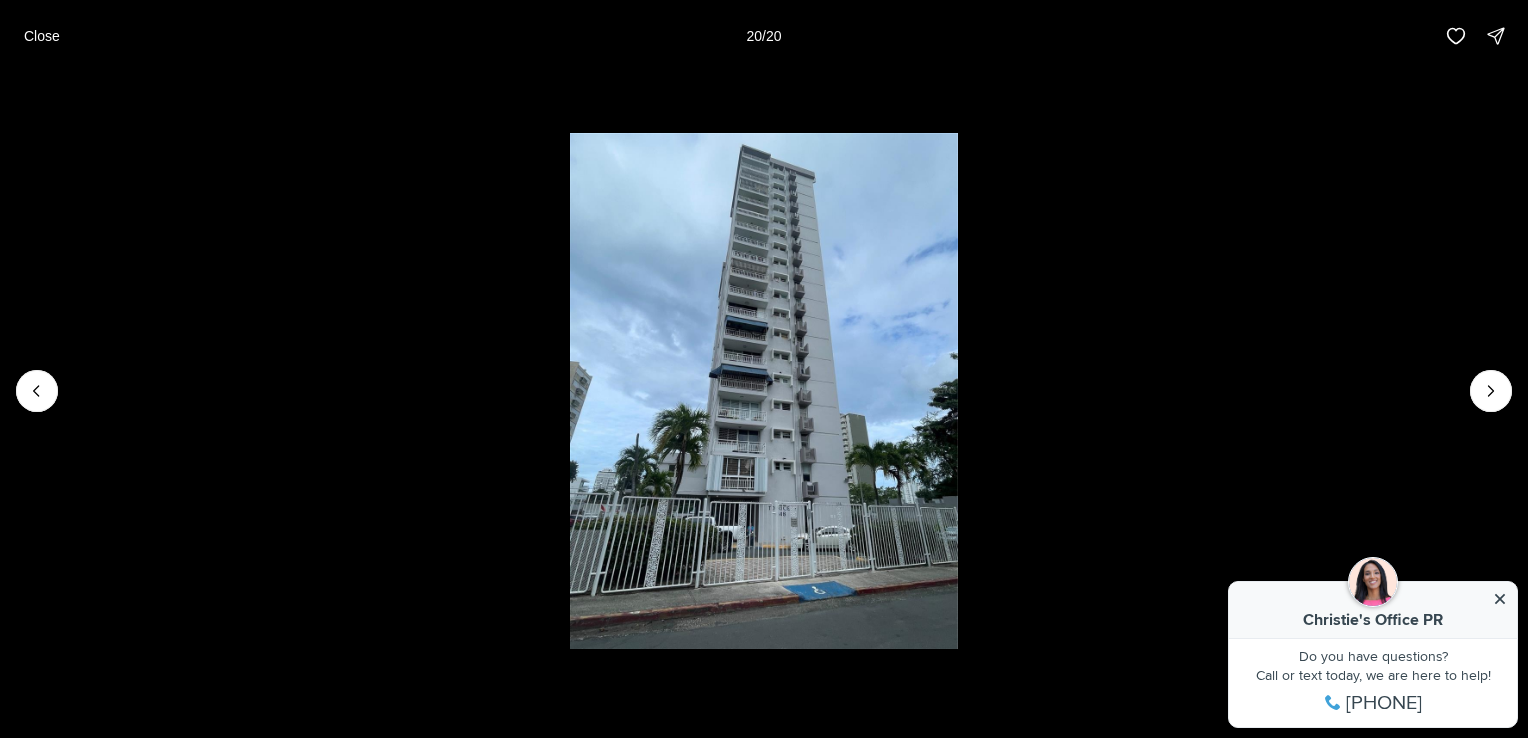 click at bounding box center [763, 391] 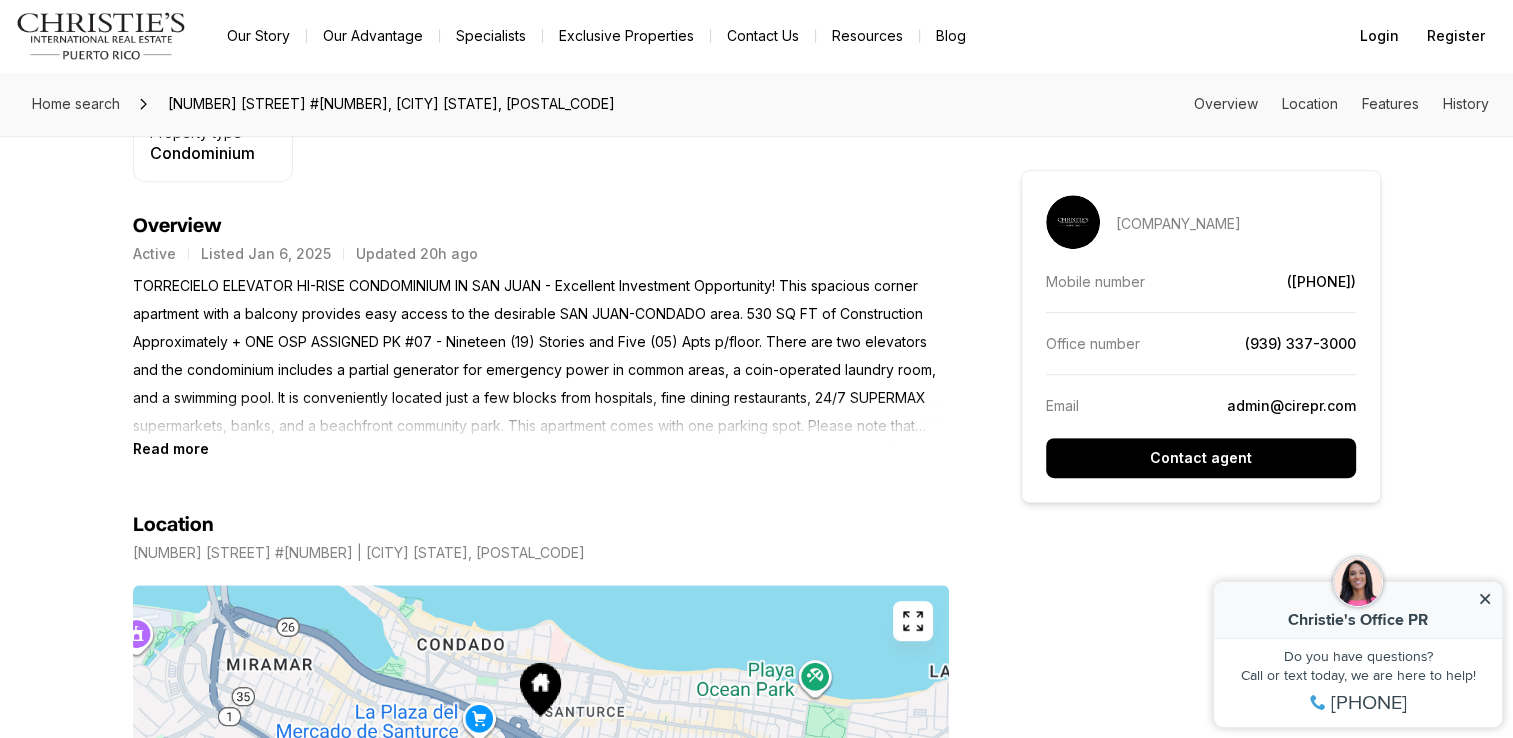 scroll, scrollTop: 900, scrollLeft: 0, axis: vertical 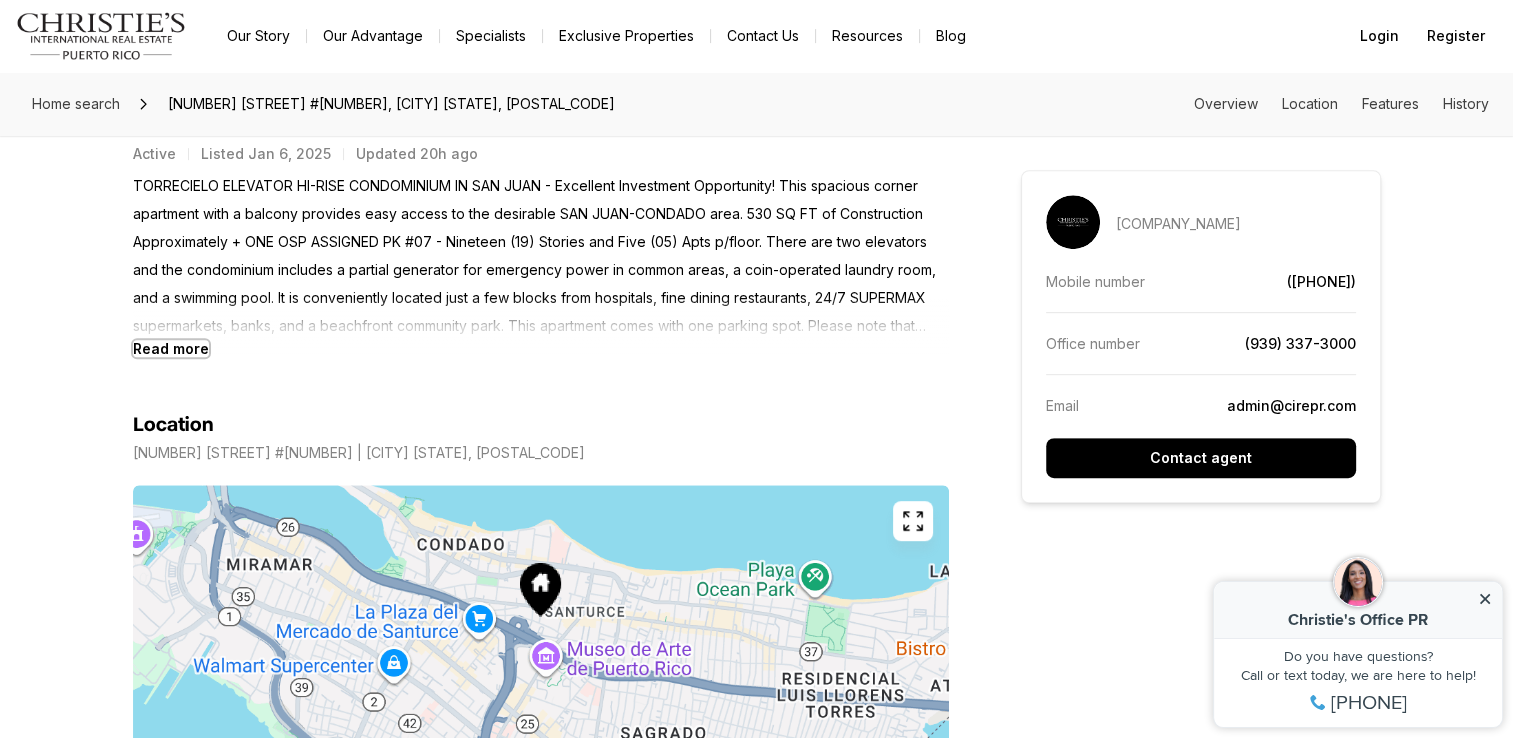 click on "Read more" at bounding box center [171, 348] 